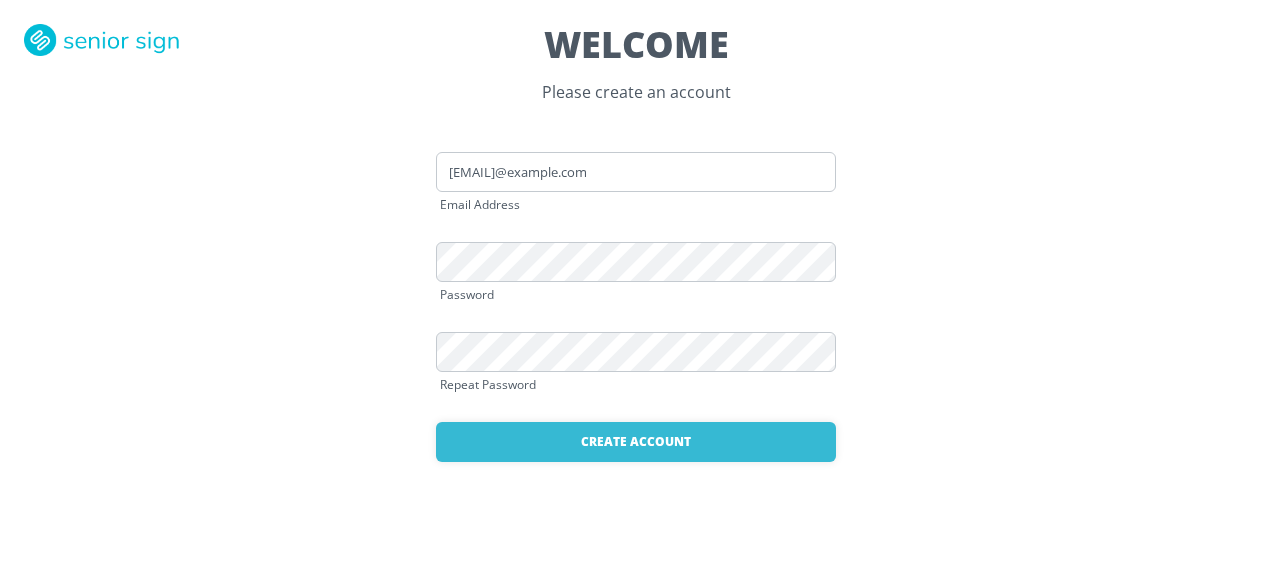 scroll, scrollTop: 0, scrollLeft: 0, axis: both 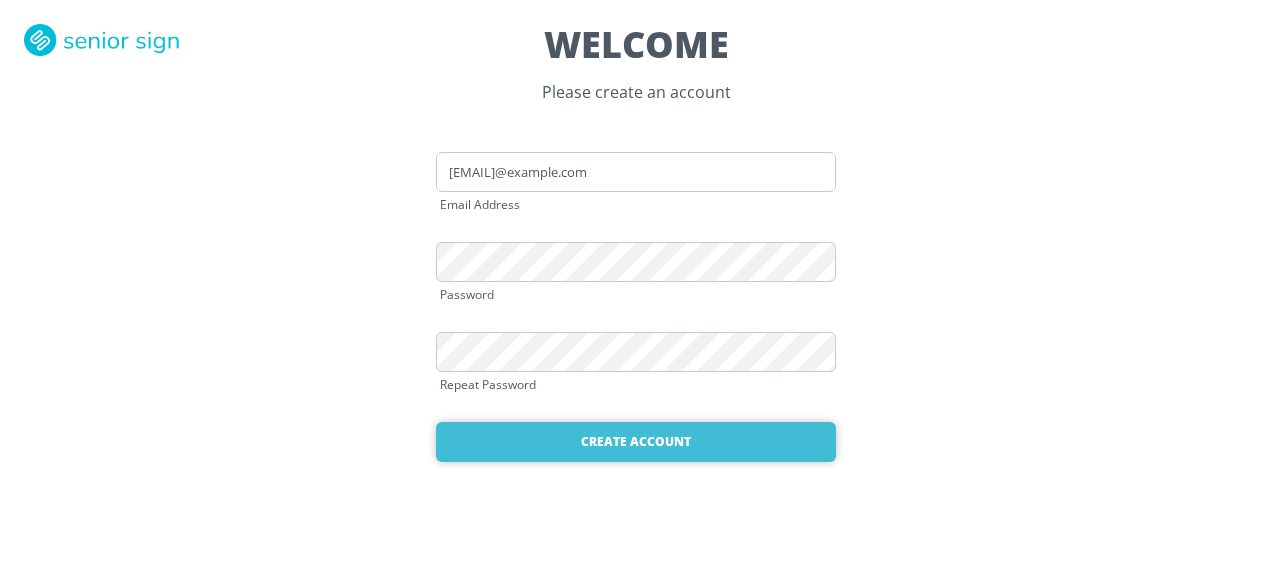 click on "Create Account" at bounding box center [636, 442] 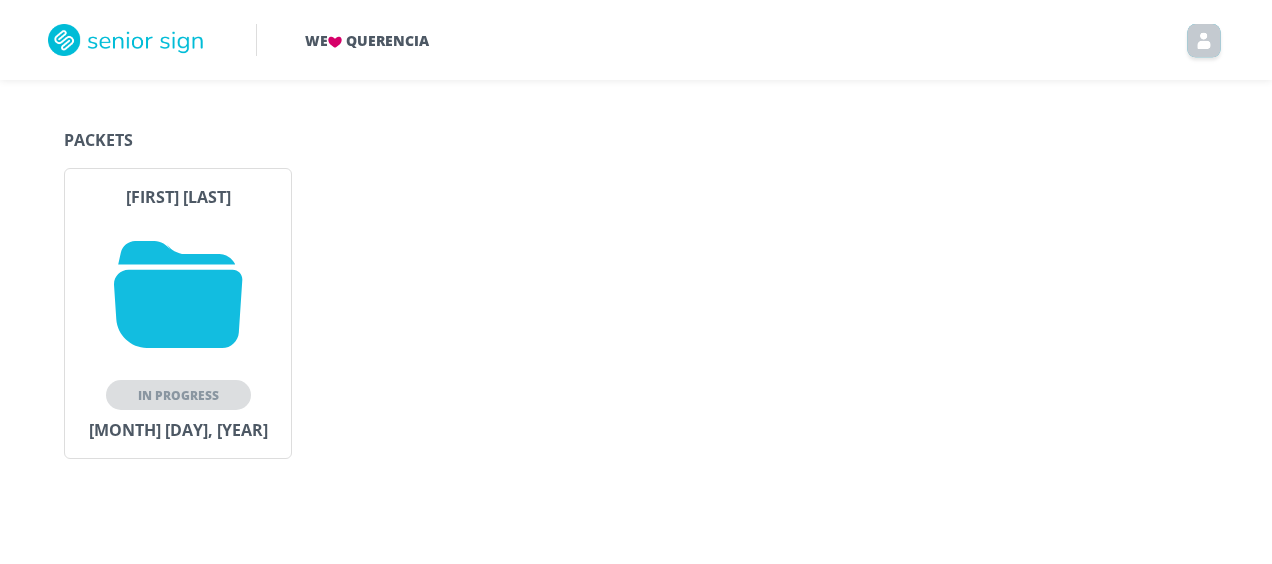 click at bounding box center [178, 294] 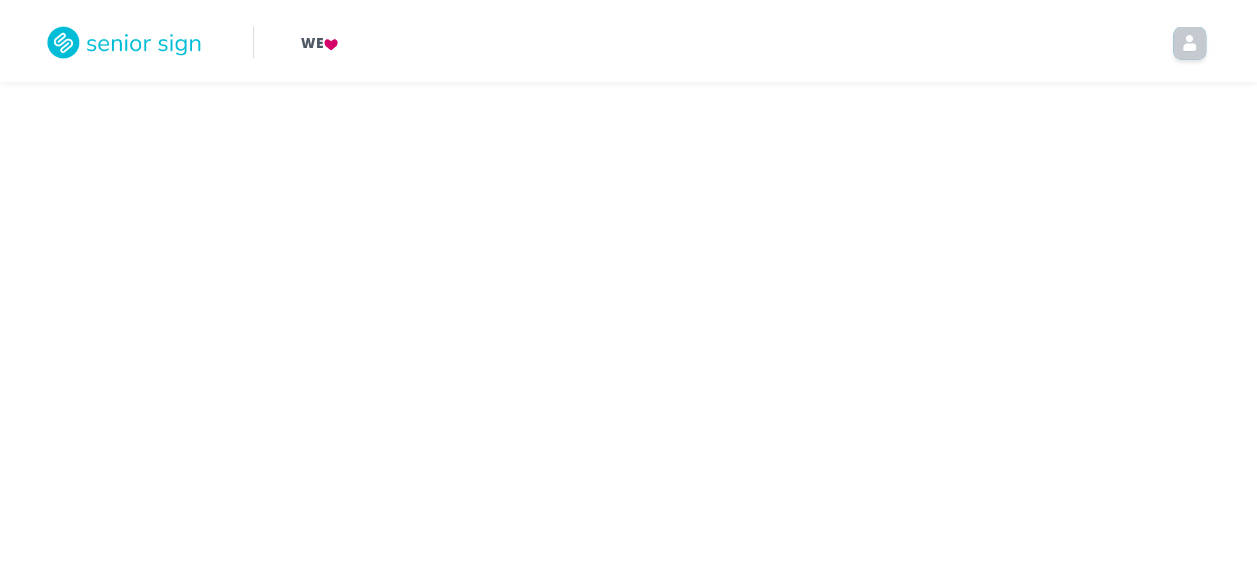 scroll, scrollTop: 0, scrollLeft: 0, axis: both 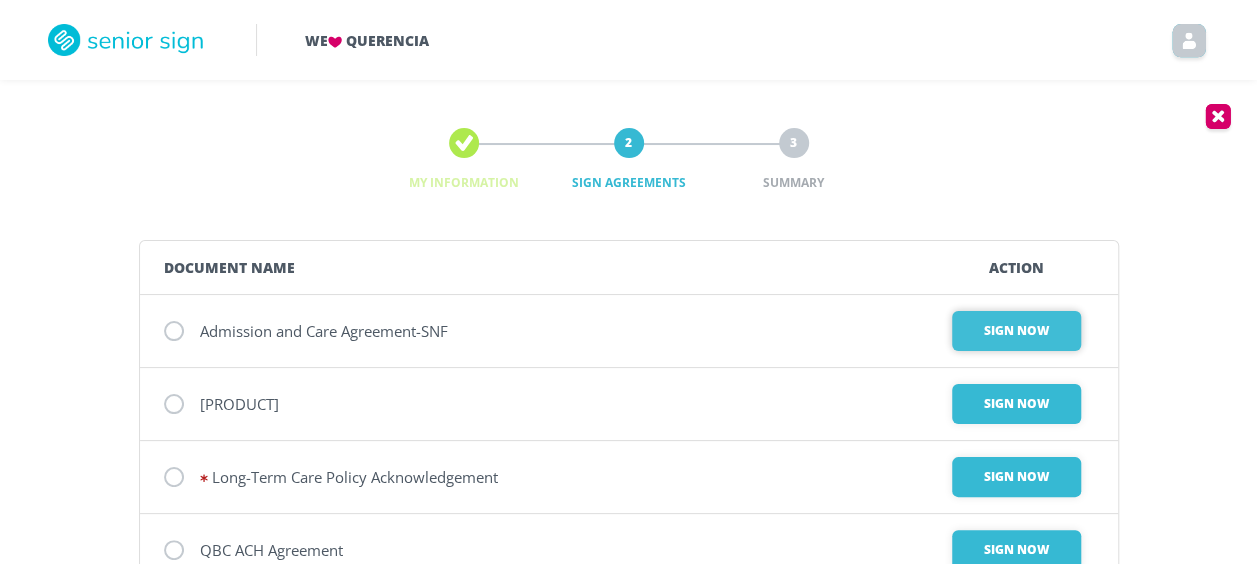 click on "Sign Now" at bounding box center (1016, 331) 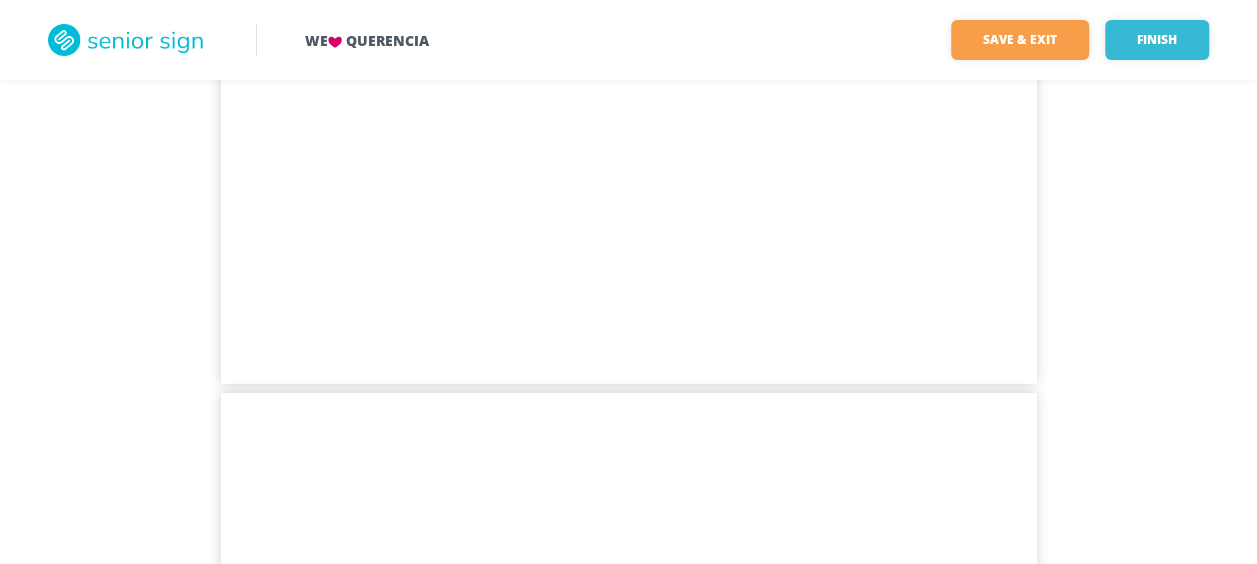 scroll, scrollTop: 10924, scrollLeft: 0, axis: vertical 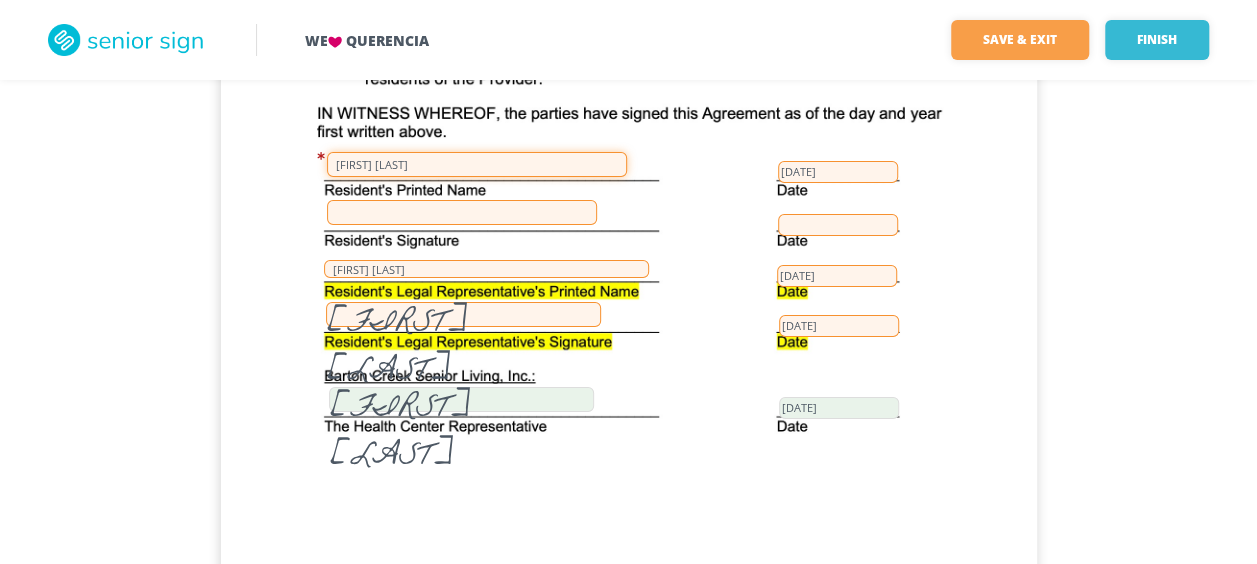 click on "[FIRST] [LAST]" at bounding box center (477, 164) 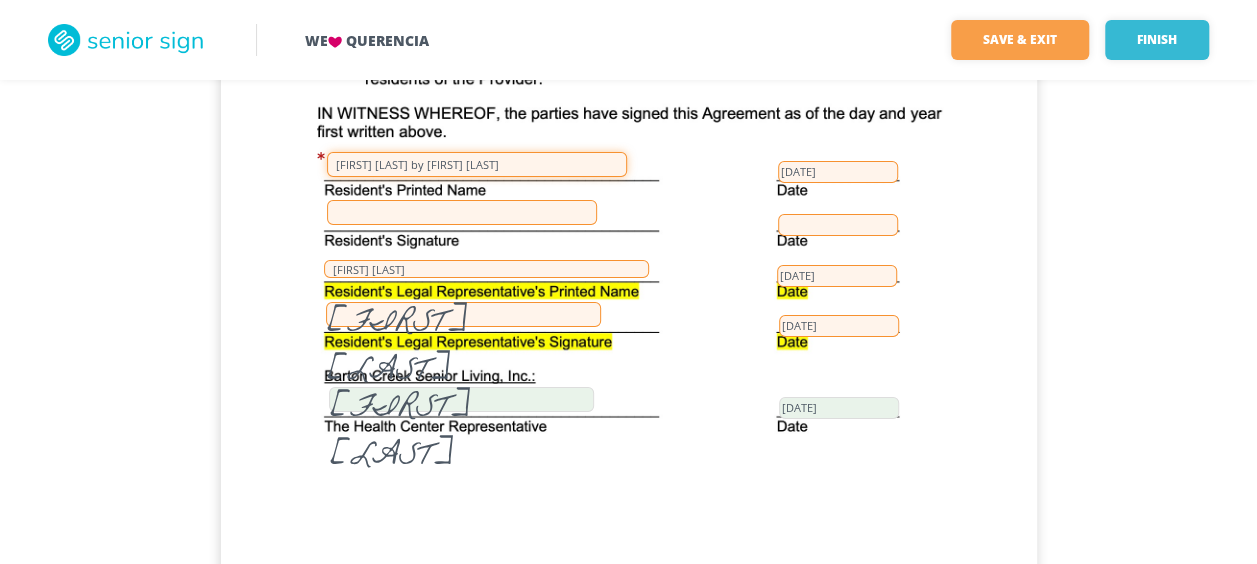 type on "[FIRST] [LAST] by [FIRST] [LAST]" 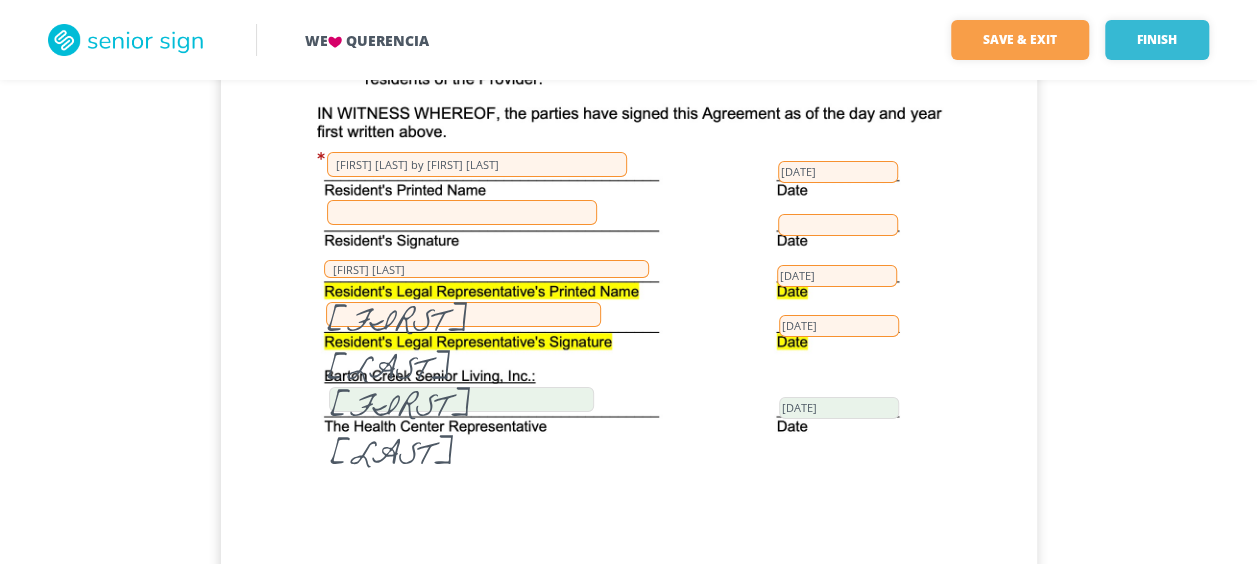click at bounding box center [462, 212] 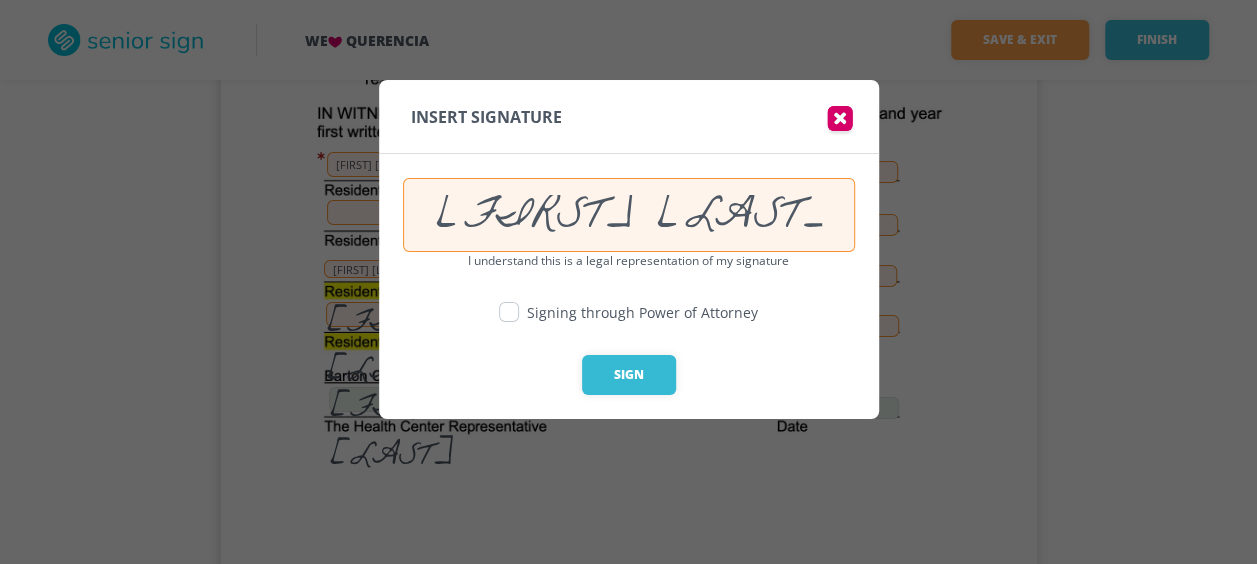 click at bounding box center [509, 312] 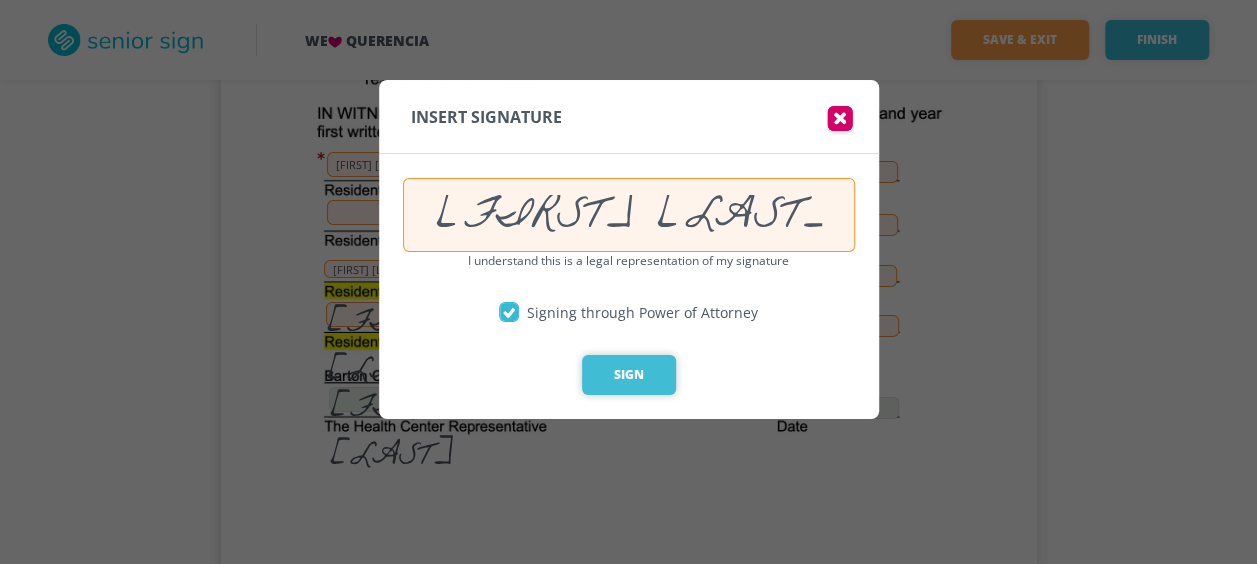 click on "Sign" at bounding box center [629, 375] 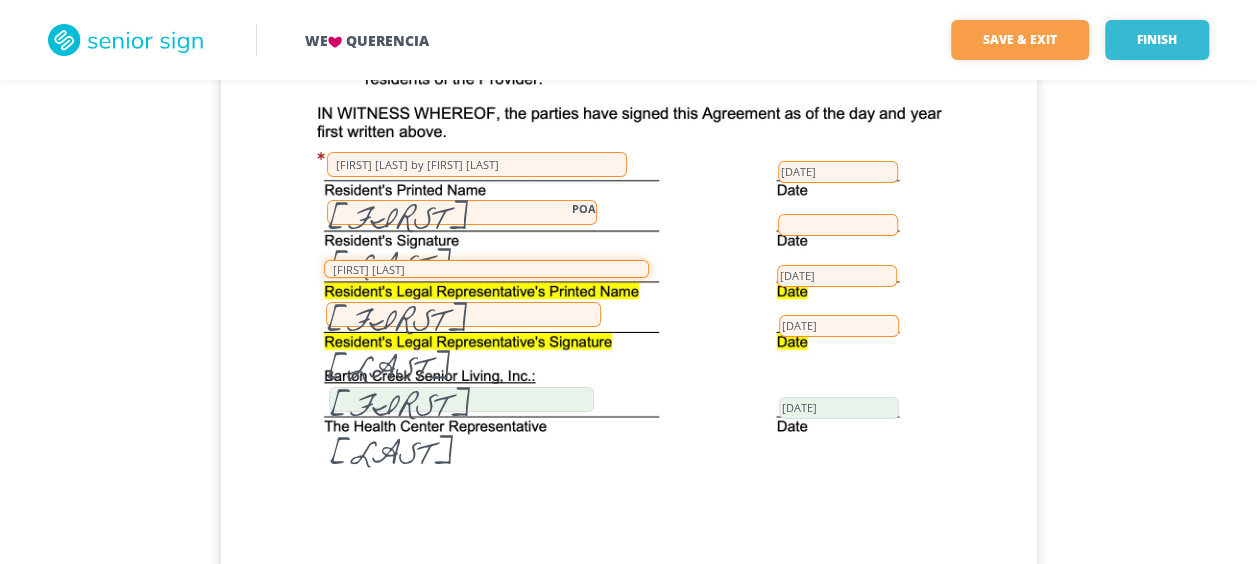 click on "[FIRST] [LAST]" at bounding box center (486, 269) 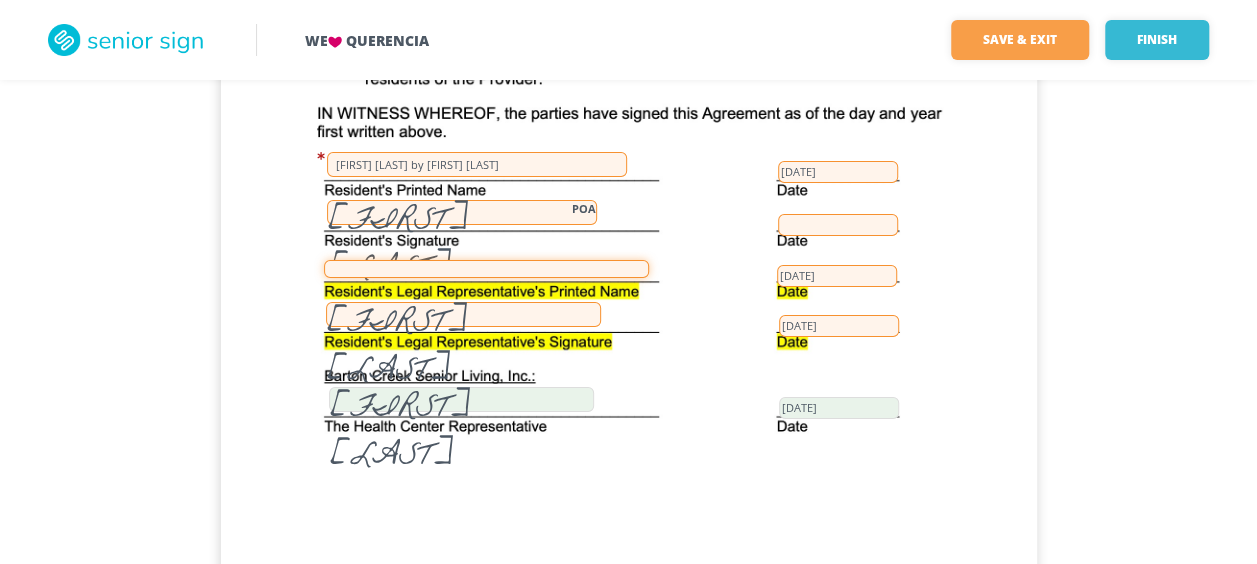 type 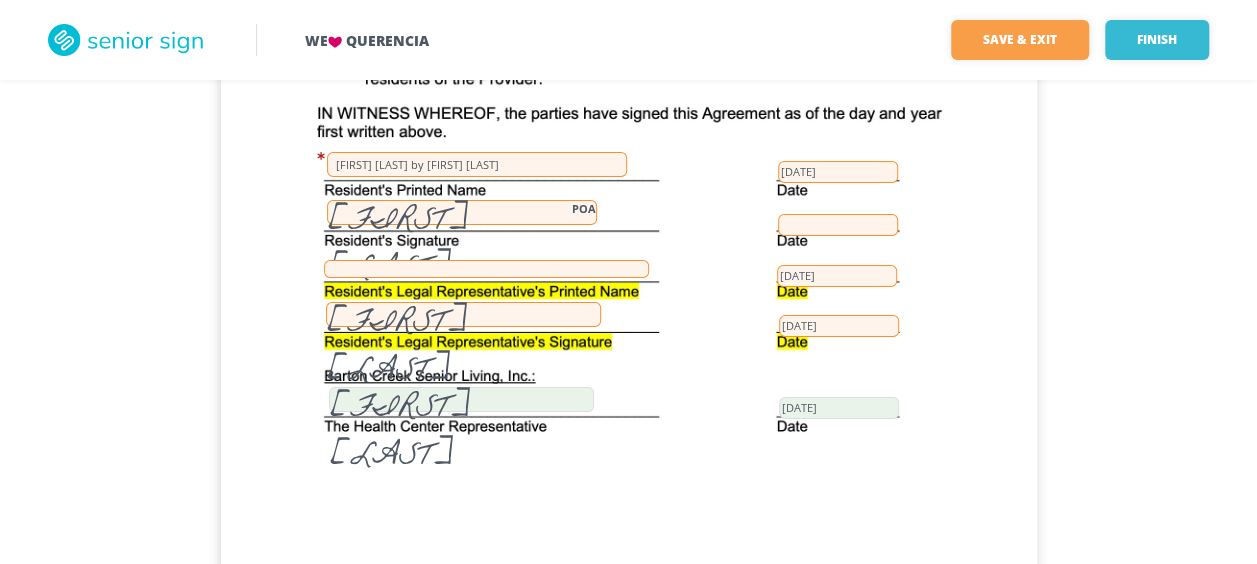 click on "[FIRST] [LAST]" at bounding box center (463, 314) 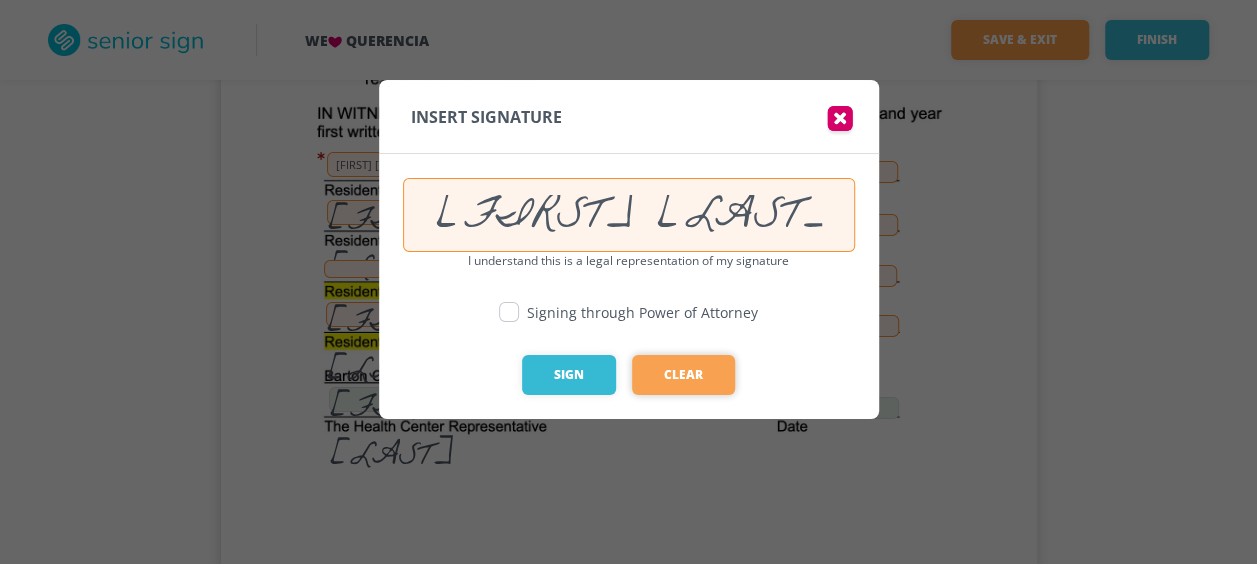 click on "Clear" at bounding box center (683, 375) 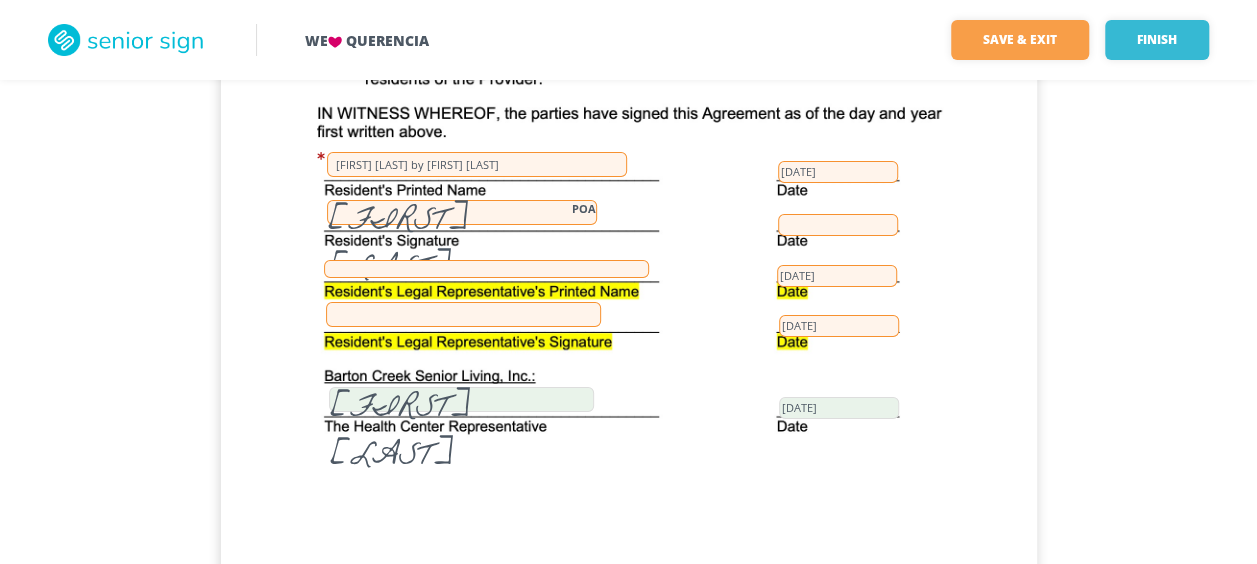 click at bounding box center [838, 225] 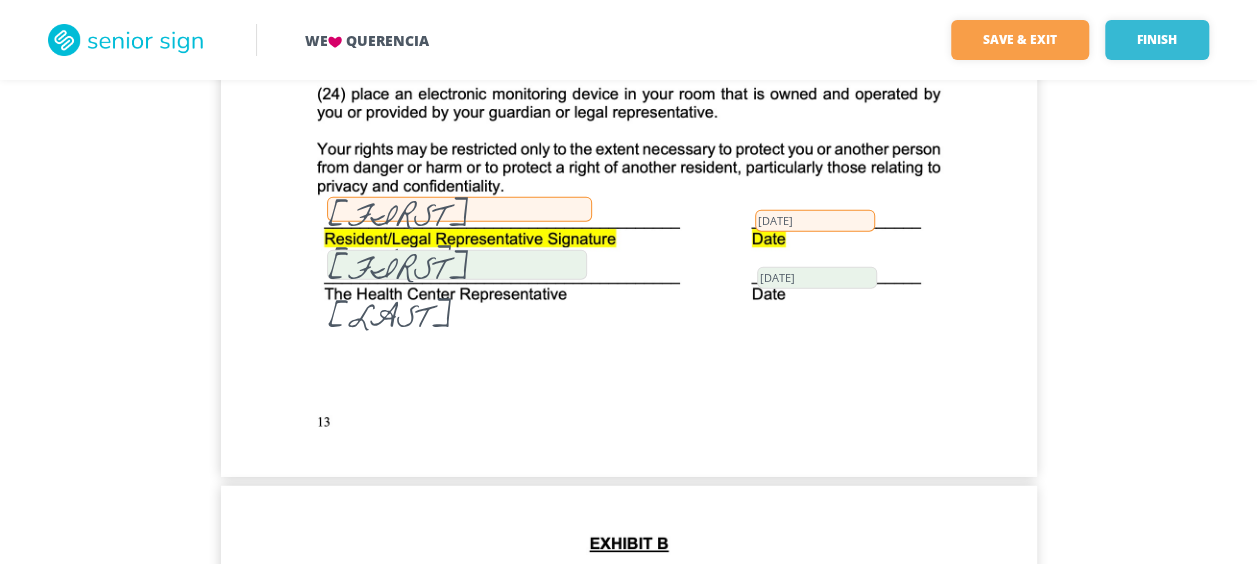 scroll, scrollTop: 13550, scrollLeft: 0, axis: vertical 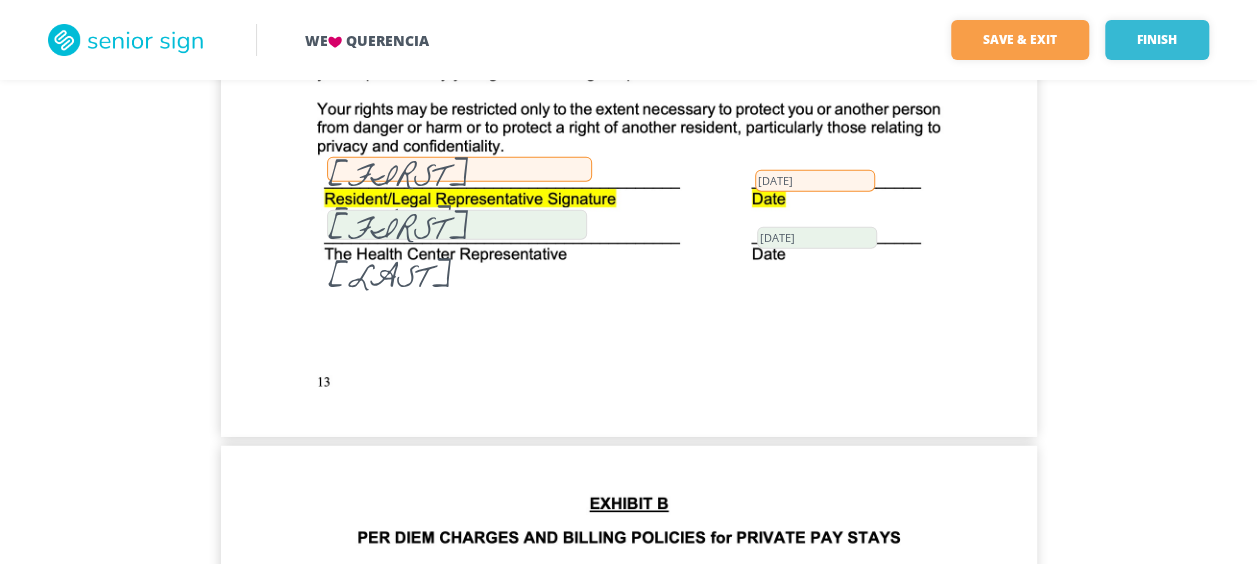 click on "[FIRST] [LAST]" at bounding box center [459, 169] 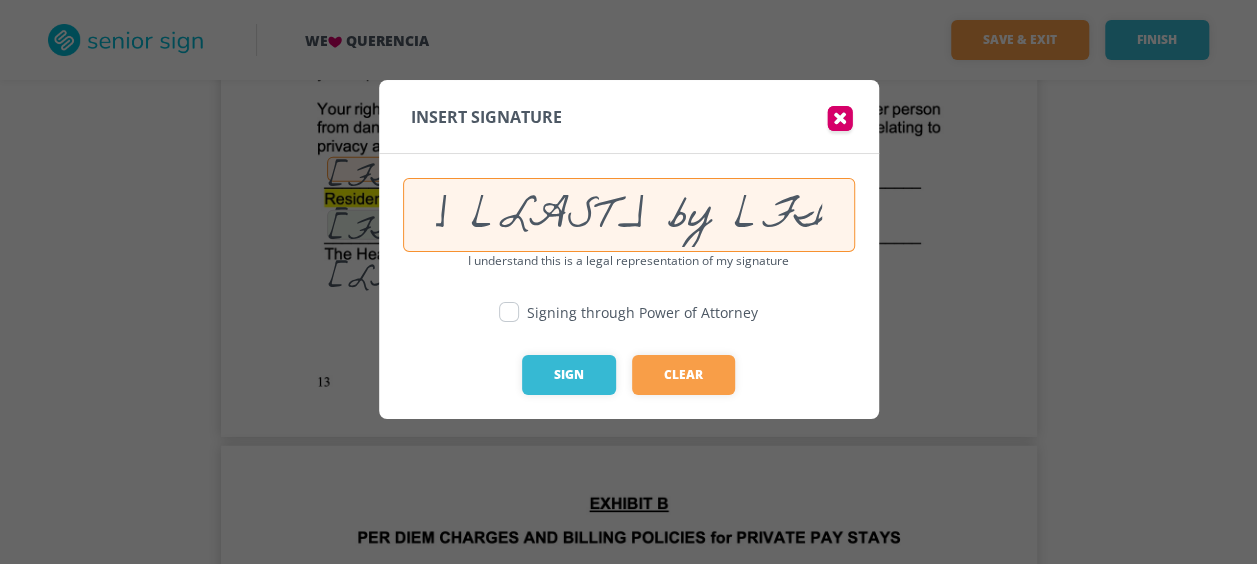 scroll, scrollTop: 0, scrollLeft: 201, axis: horizontal 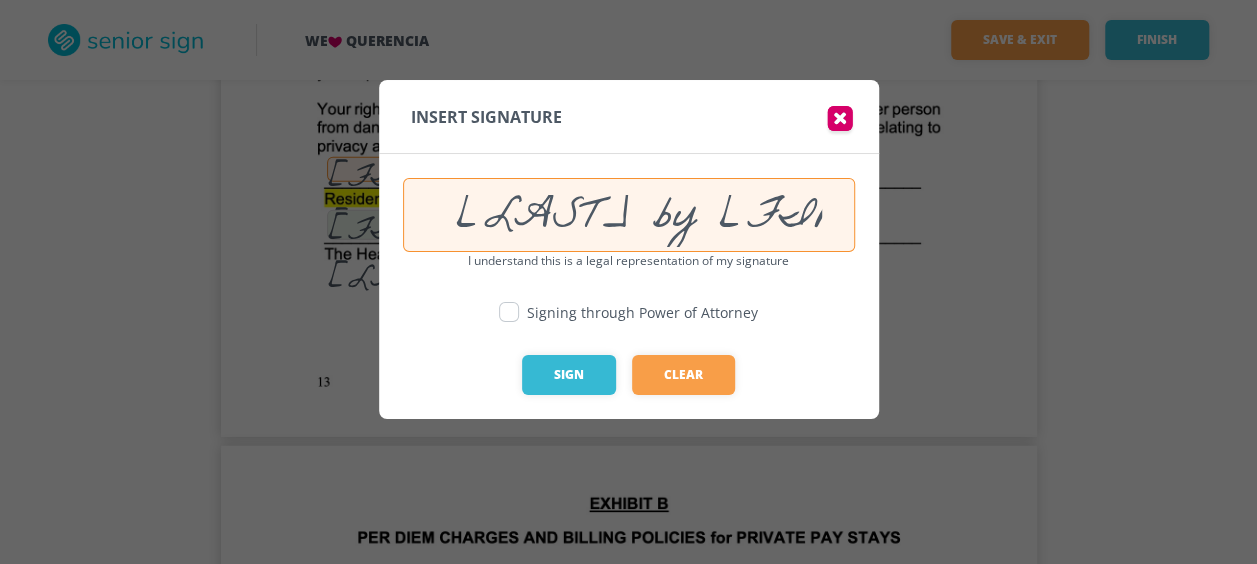 type on "[FIRST] [LAST] by [FIRST] [LAST]" 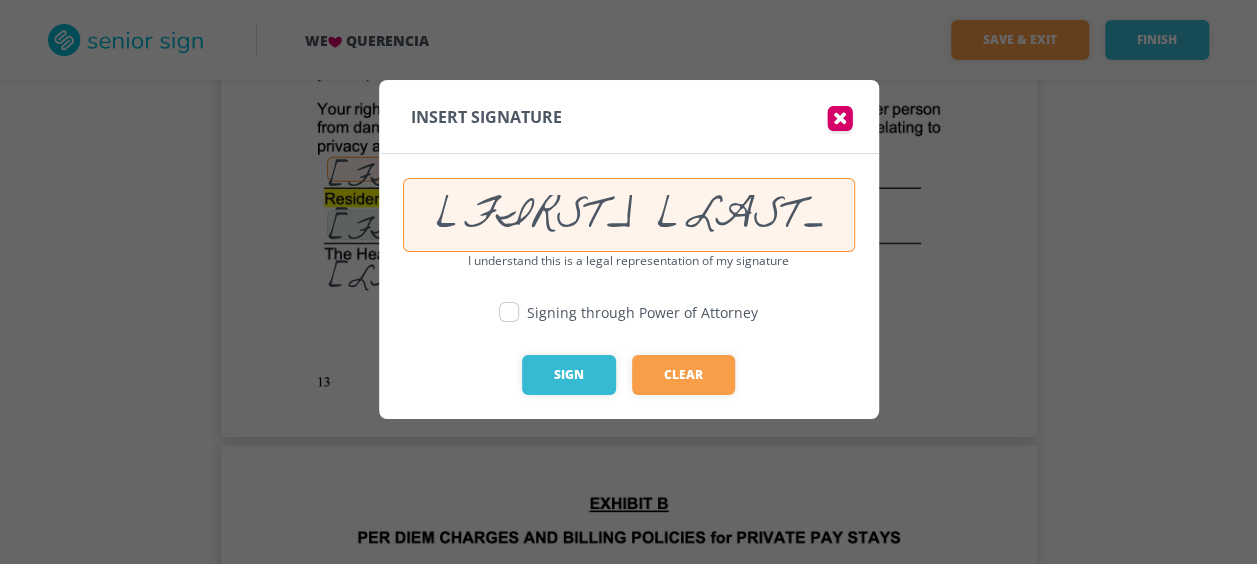 click at bounding box center (509, 312) 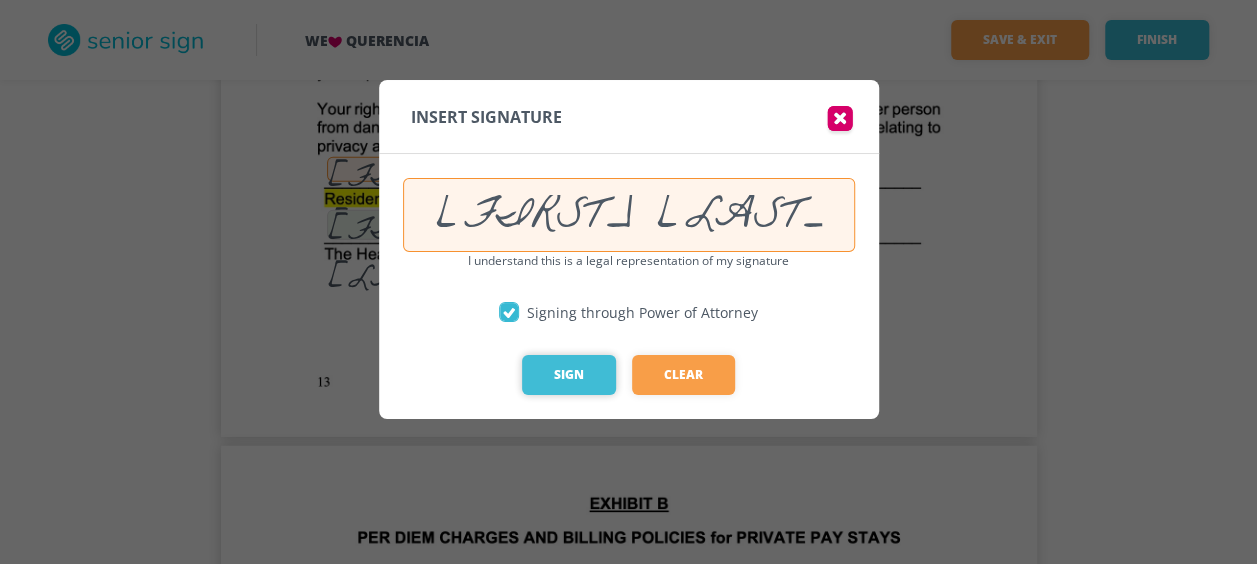 click on "Sign" at bounding box center (569, 375) 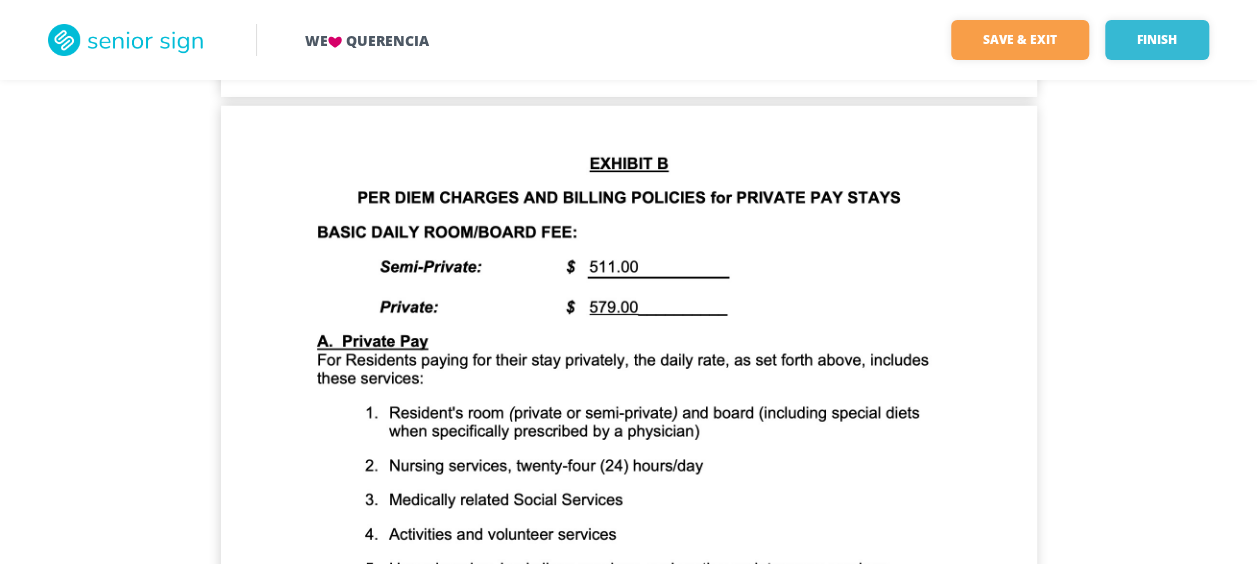 scroll, scrollTop: 13910, scrollLeft: 0, axis: vertical 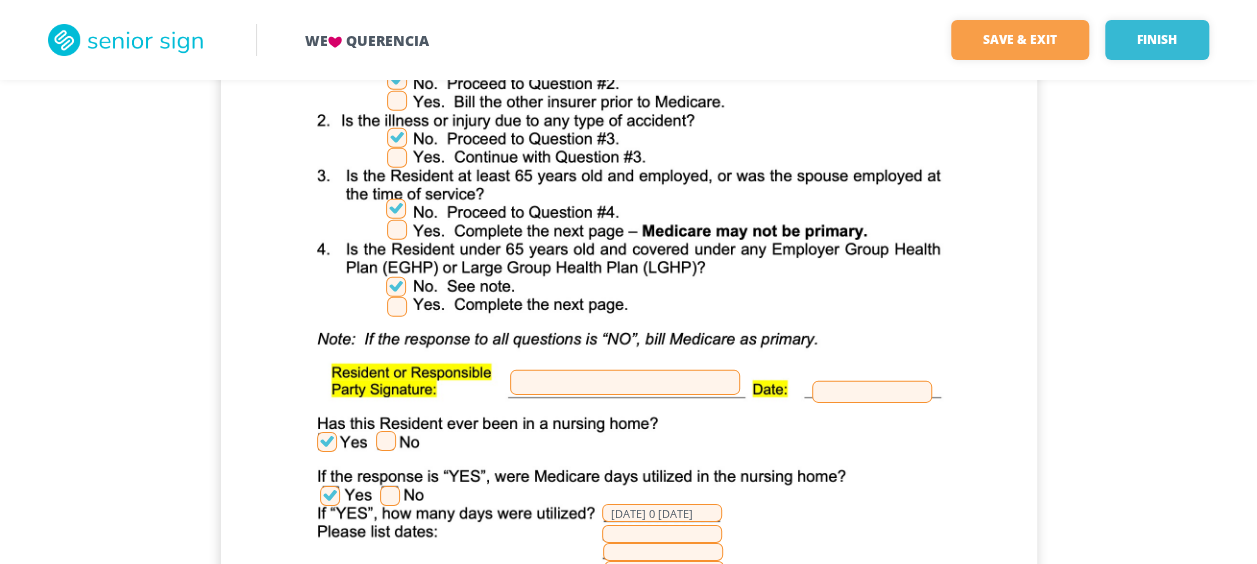 click at bounding box center (625, 382) 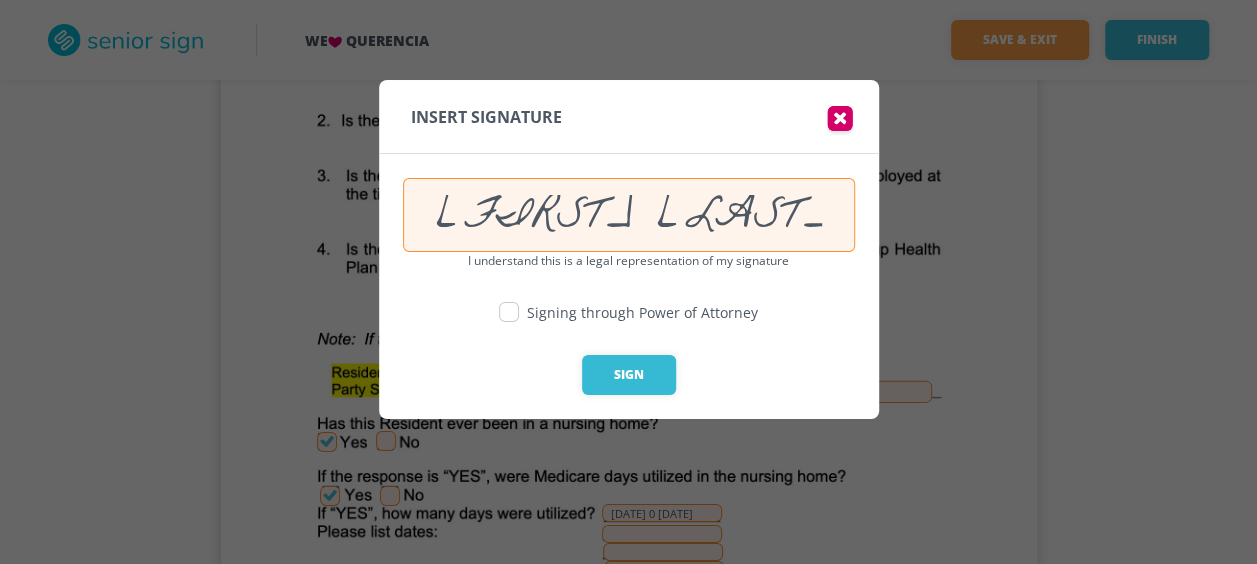 click at bounding box center [509, 312] 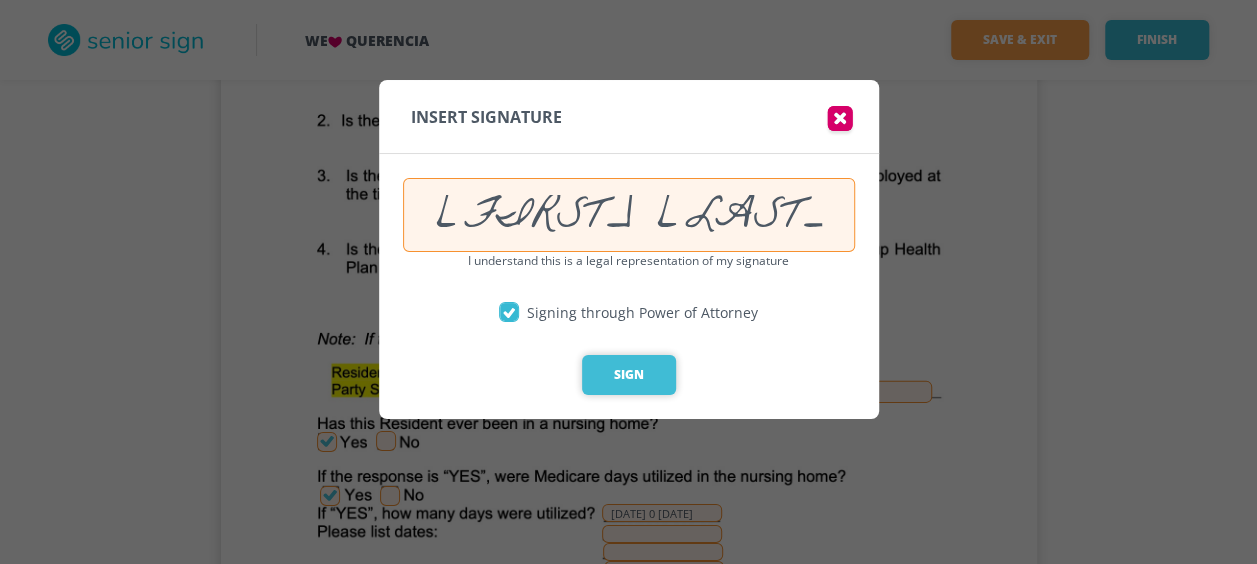 click on "Sign" at bounding box center [629, 375] 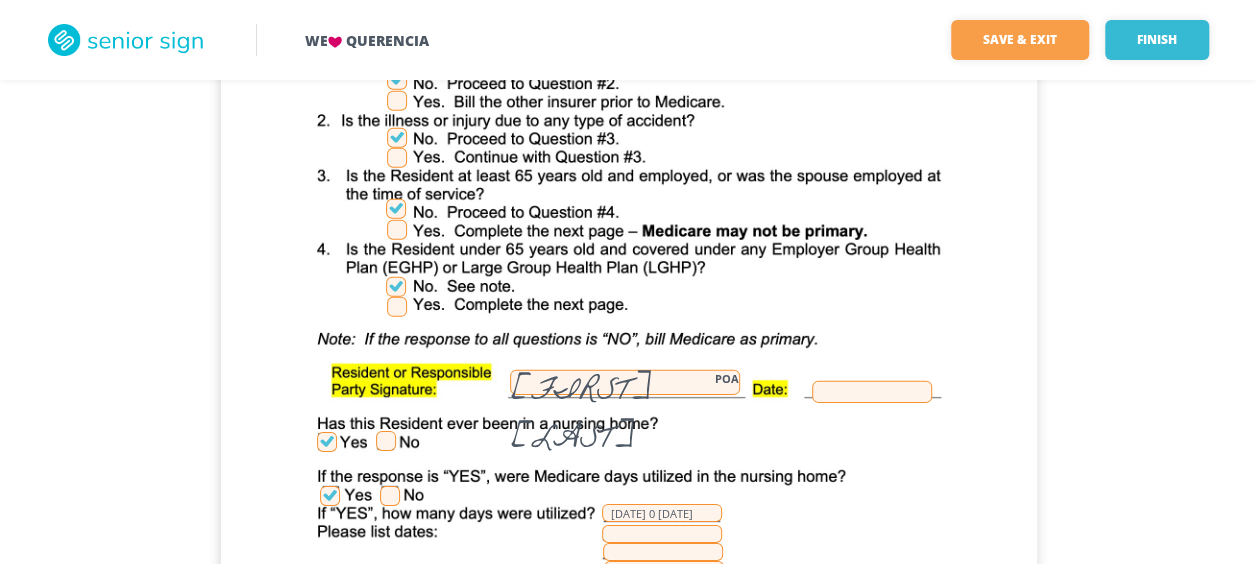 click at bounding box center (872, 392) 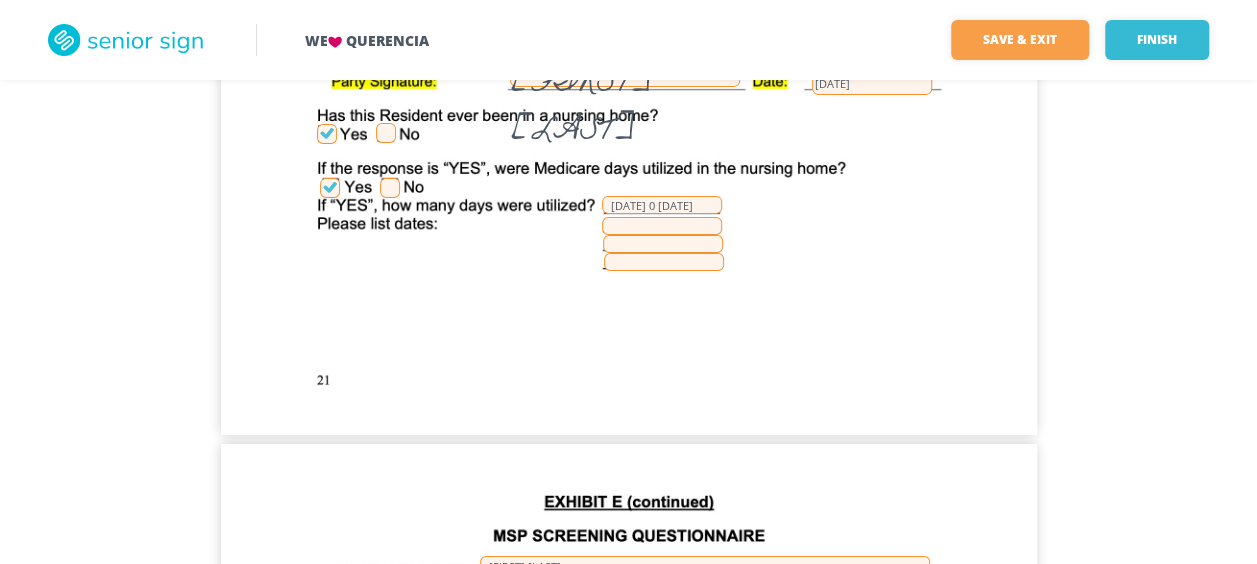 scroll, scrollTop: 22125, scrollLeft: 0, axis: vertical 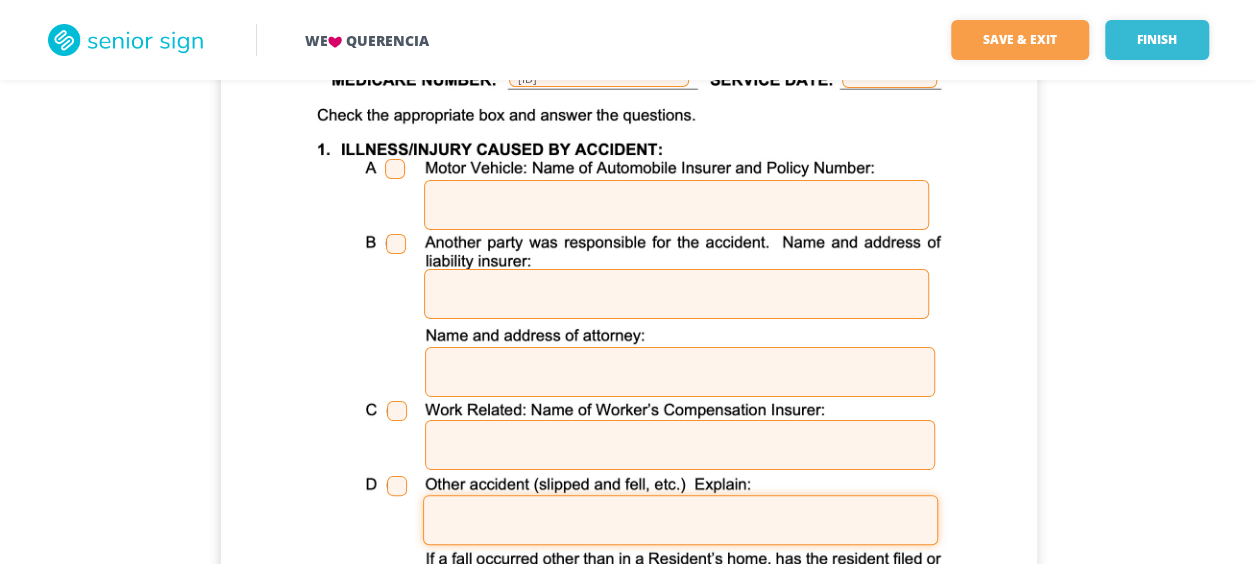 click at bounding box center (680, 520) 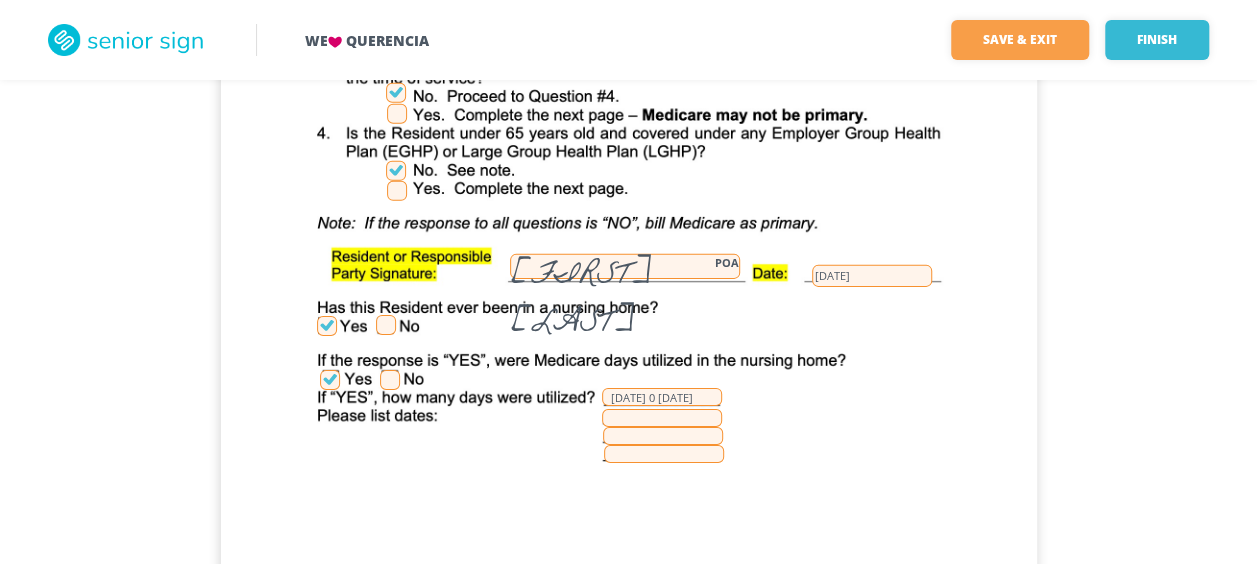 scroll, scrollTop: 21920, scrollLeft: 0, axis: vertical 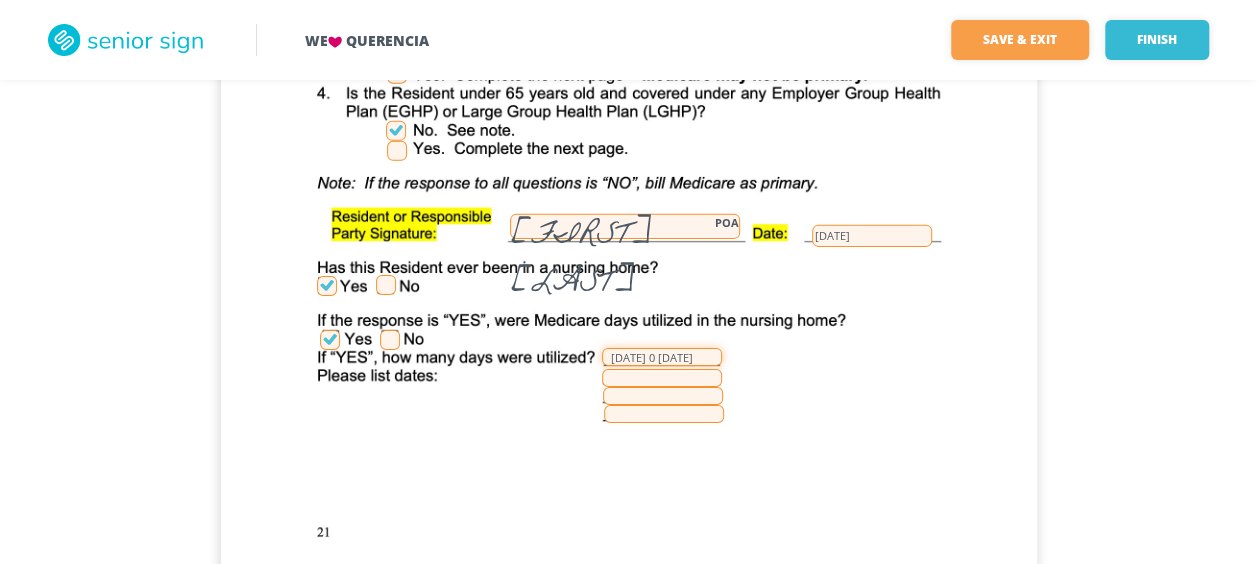 click on "[DATE] 0 [DATE]" at bounding box center [662, 357] 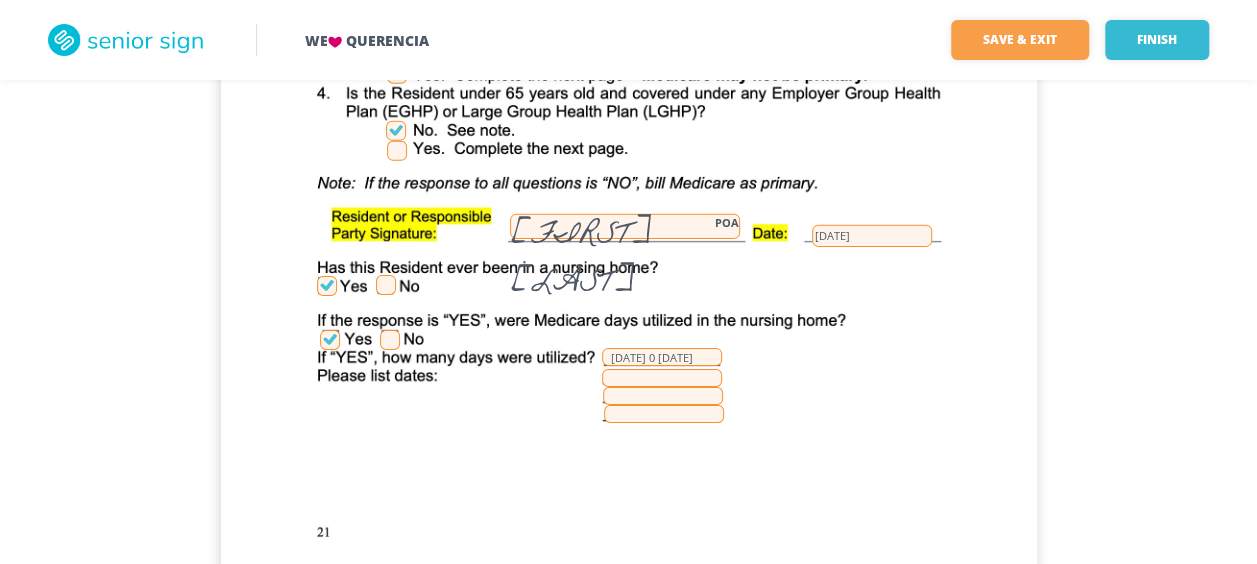 click on "[FIRST] [LAST], [ID] [FIRST] [LAST] [CODE] [DATE] [DATE] [DATE]" at bounding box center (629, 59) 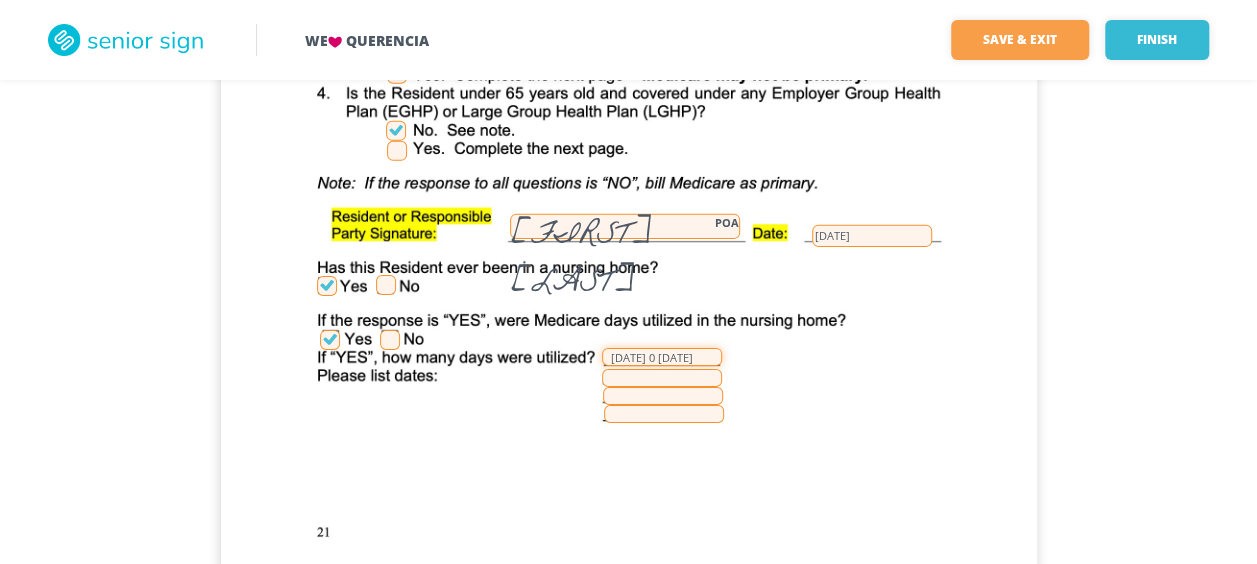 click on "[DATE] 0 [DATE]" at bounding box center (662, 357) 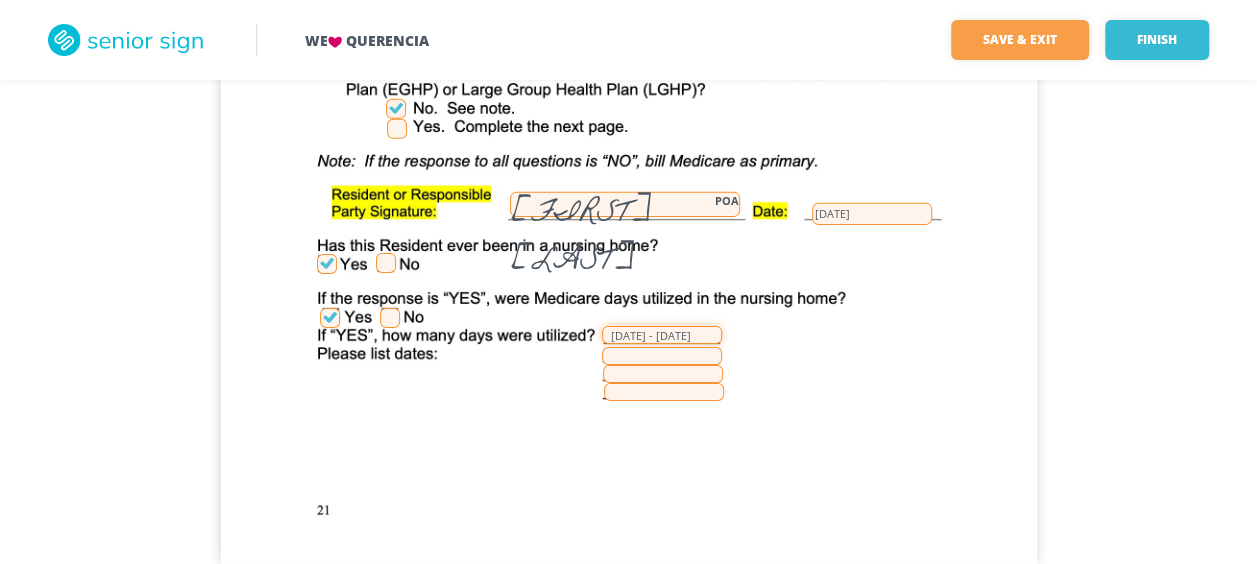 scroll, scrollTop: 21960, scrollLeft: 0, axis: vertical 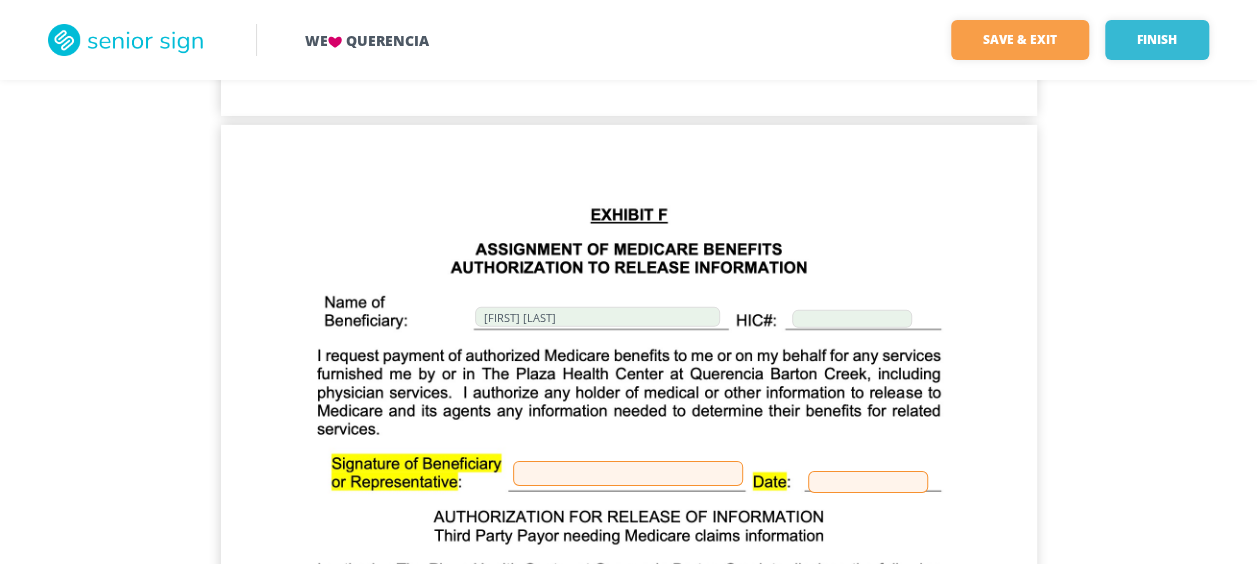type on "[DATE] - [DATE]" 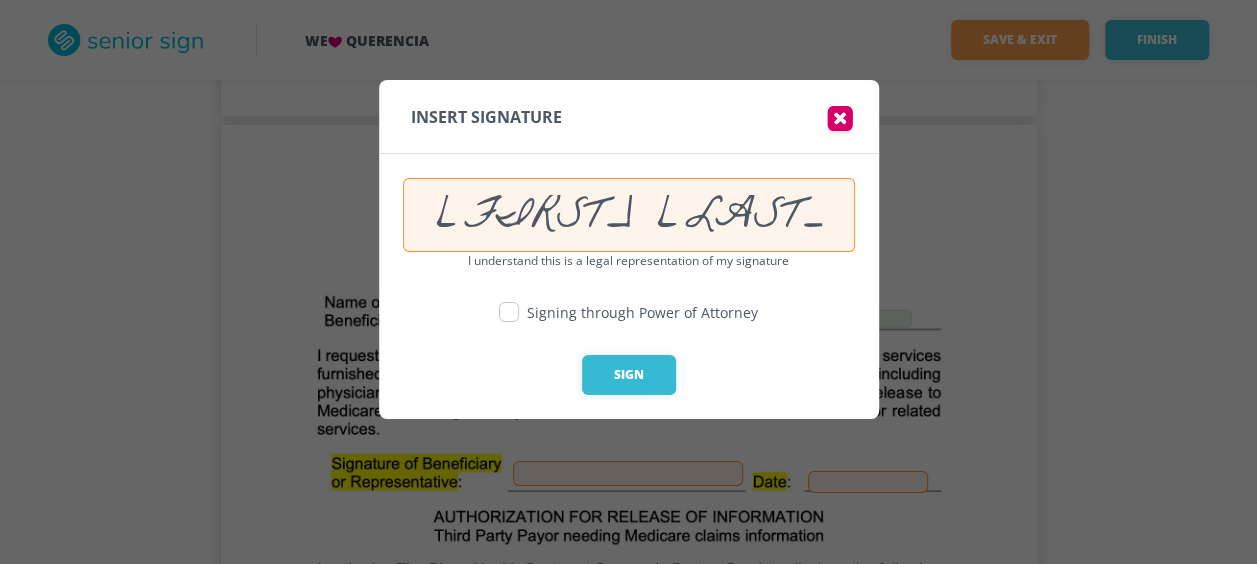 click at bounding box center (509, 312) 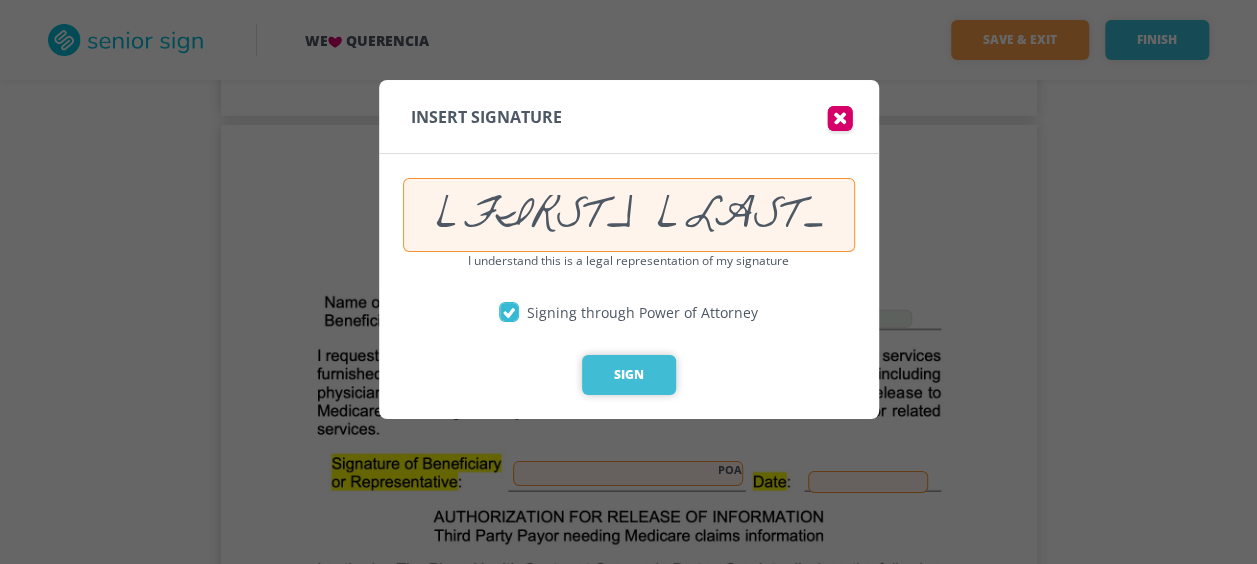 click on "Sign" at bounding box center [629, 375] 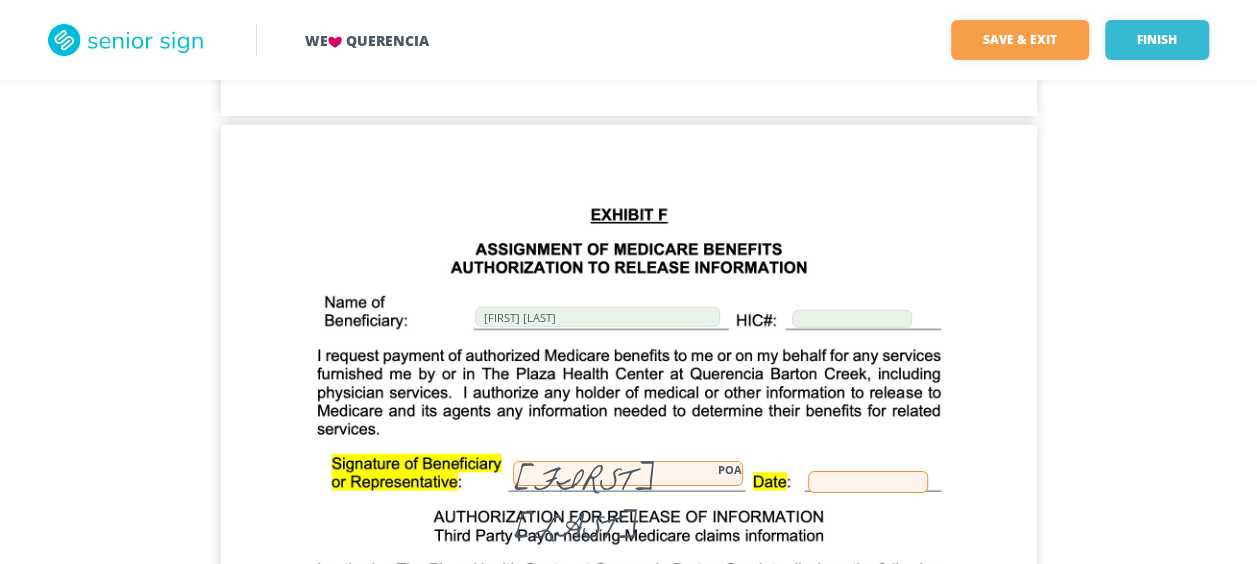 click at bounding box center [868, 482] 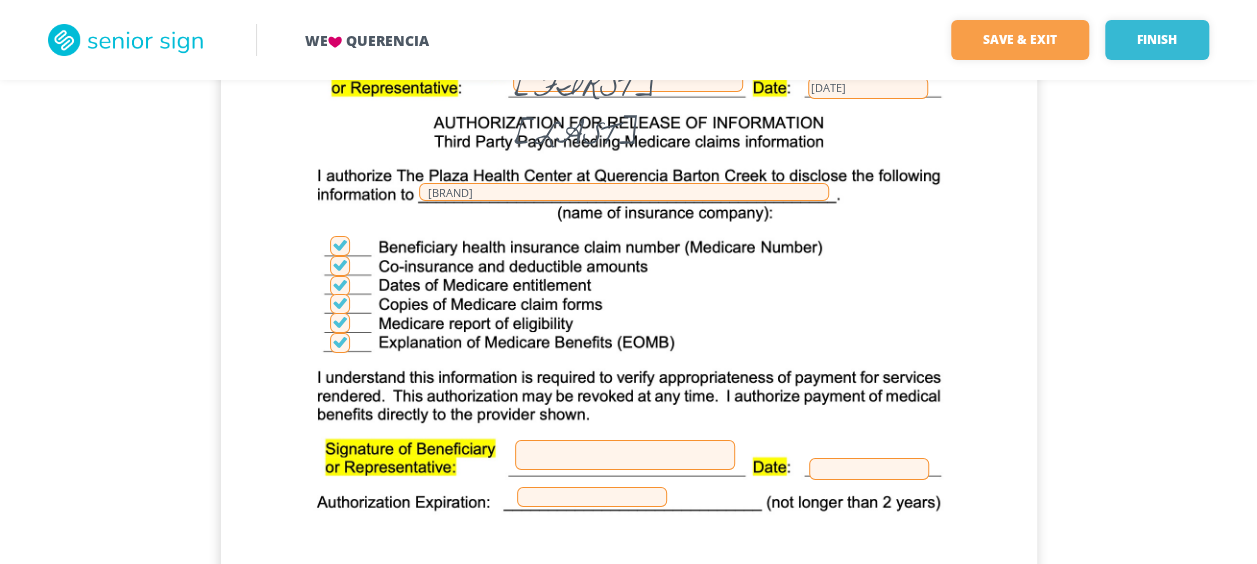 scroll, scrollTop: 25999, scrollLeft: 0, axis: vertical 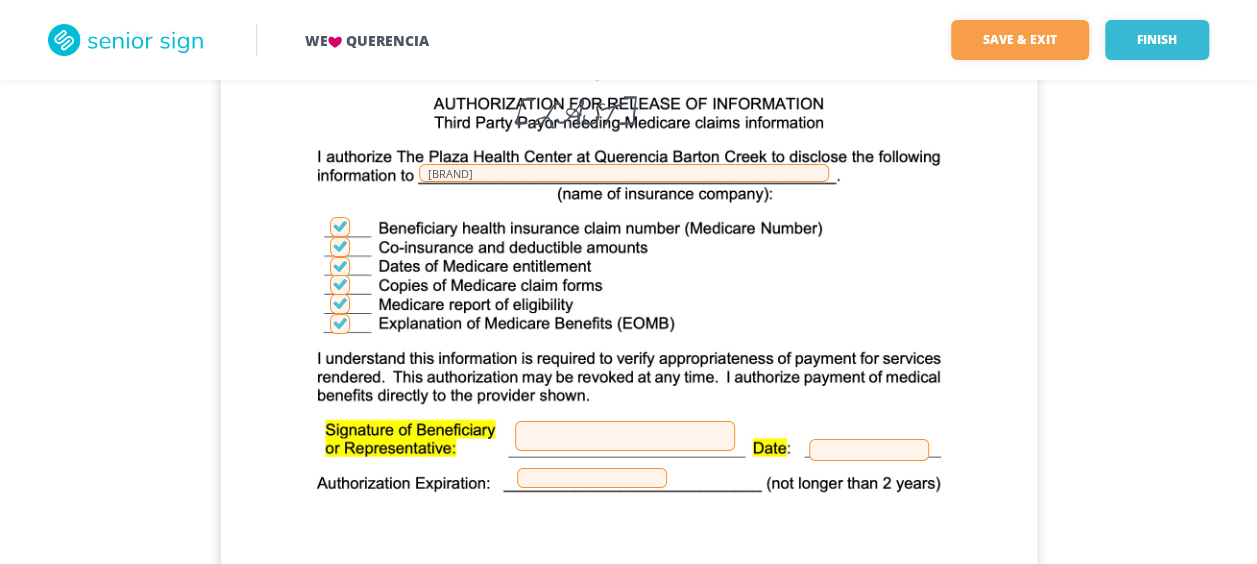 click at bounding box center [625, 436] 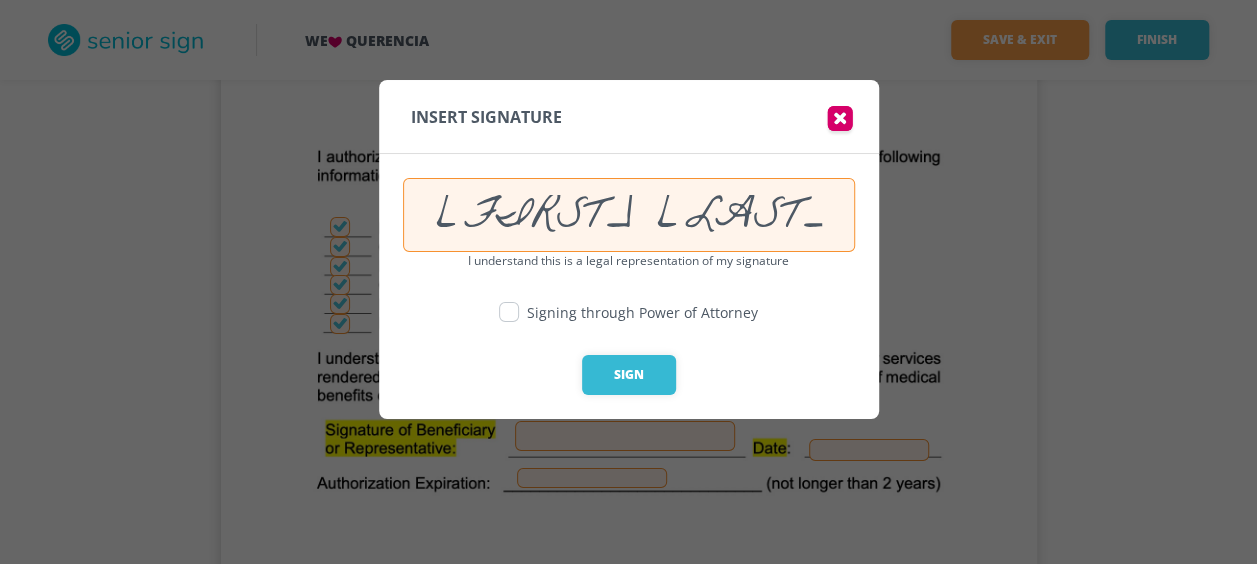 click at bounding box center [509, 312] 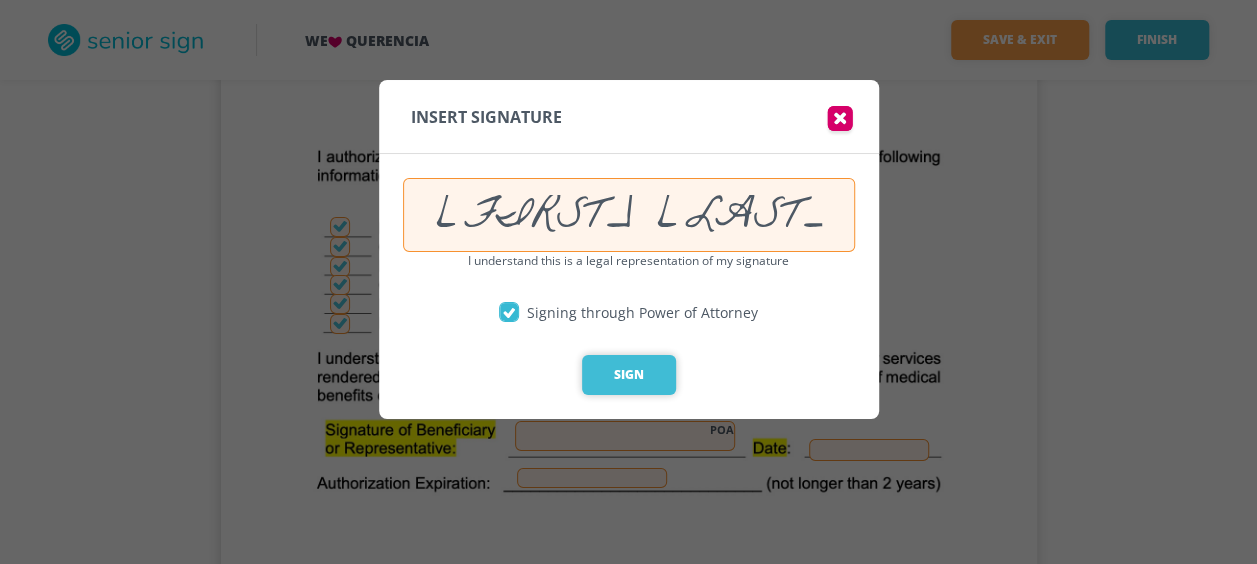 click on "Sign" at bounding box center [629, 375] 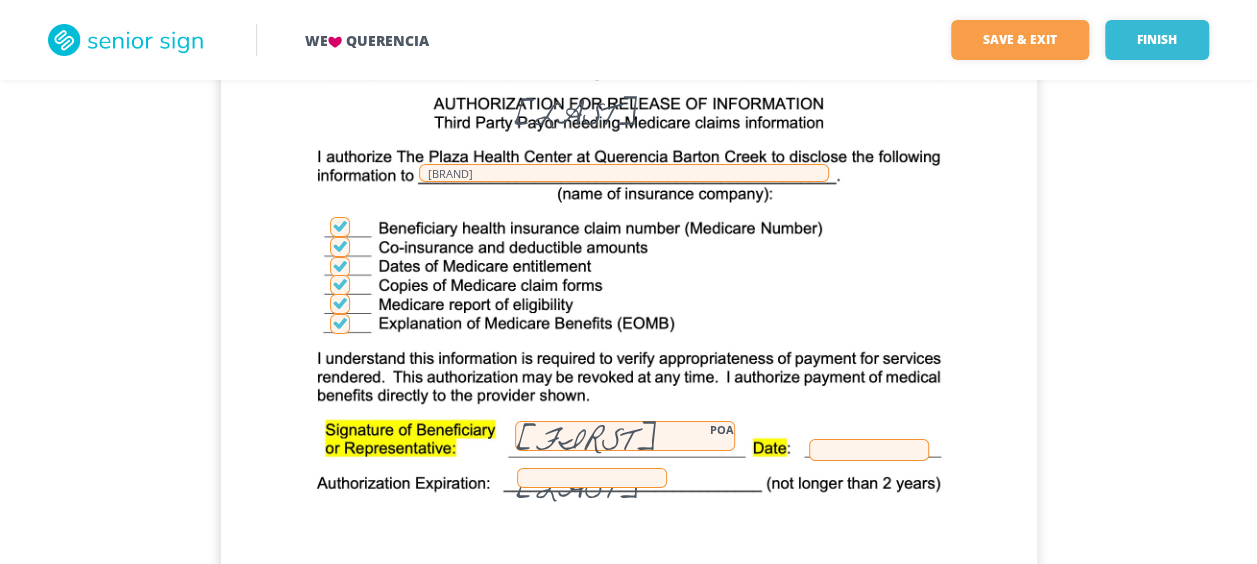 click at bounding box center (869, 450) 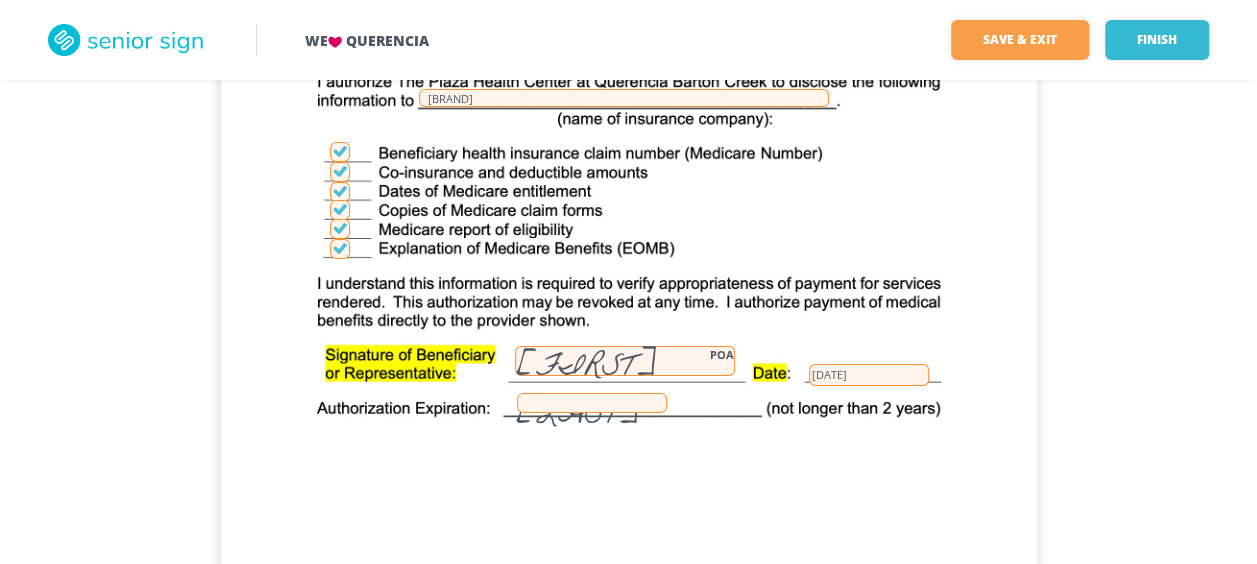 scroll, scrollTop: 26039, scrollLeft: 0, axis: vertical 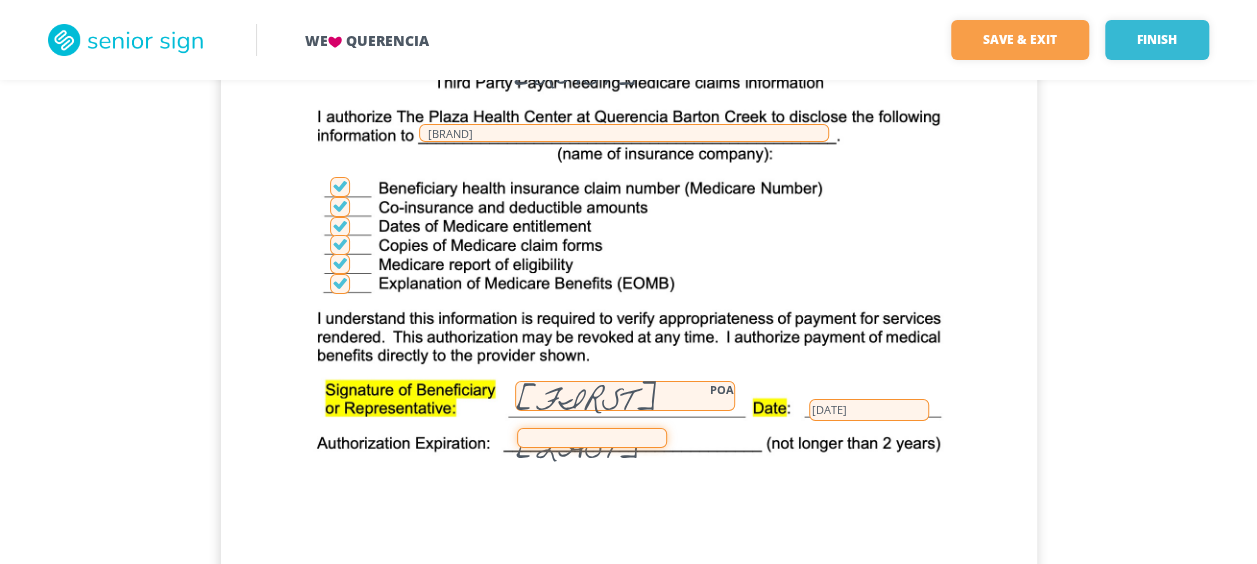 click at bounding box center [592, 438] 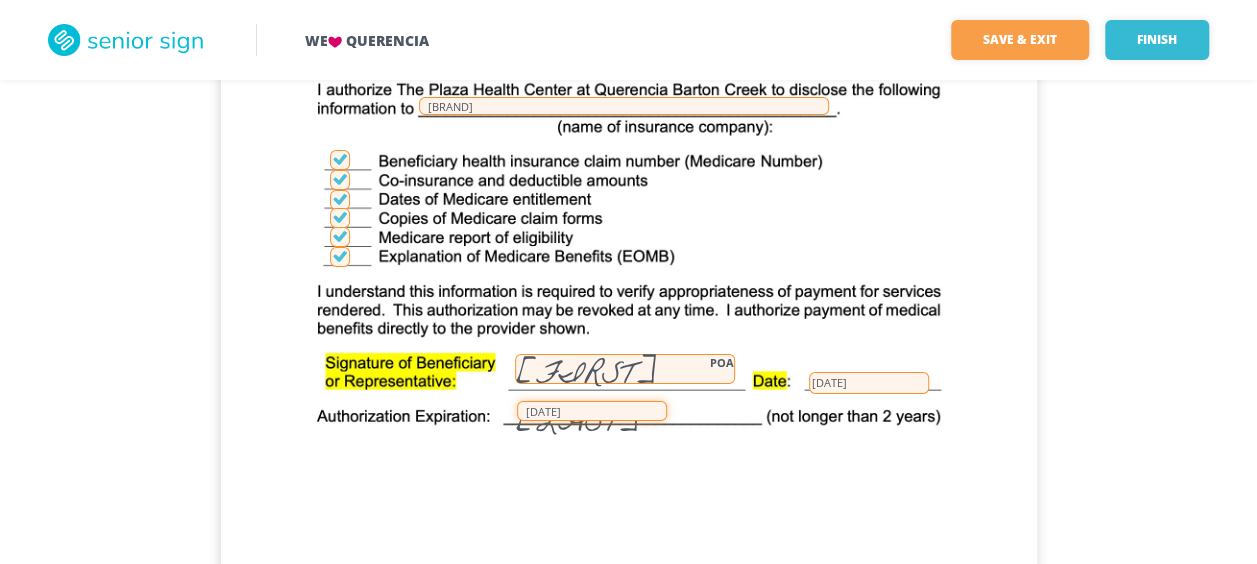 scroll, scrollTop: 26079, scrollLeft: 0, axis: vertical 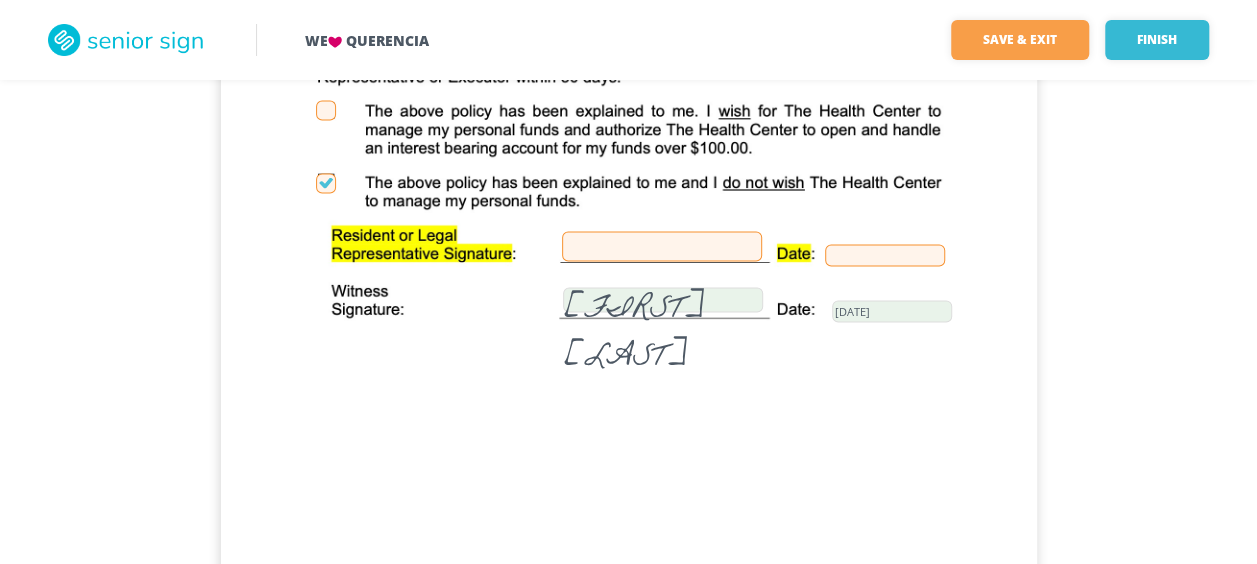 type on "[DATE]" 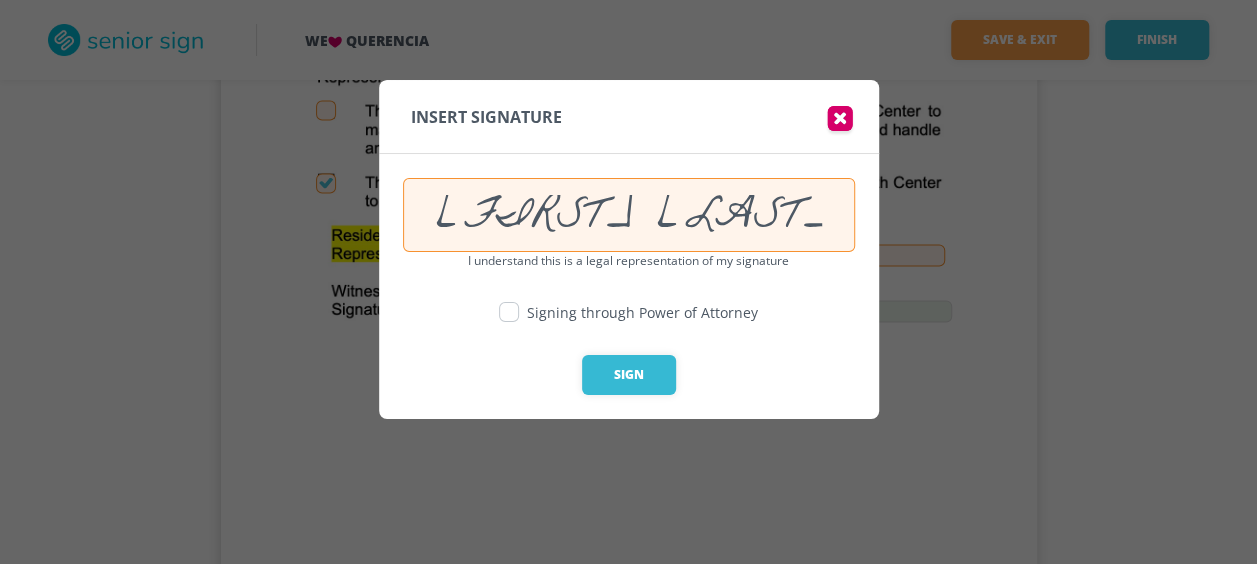 click at bounding box center [509, 312] 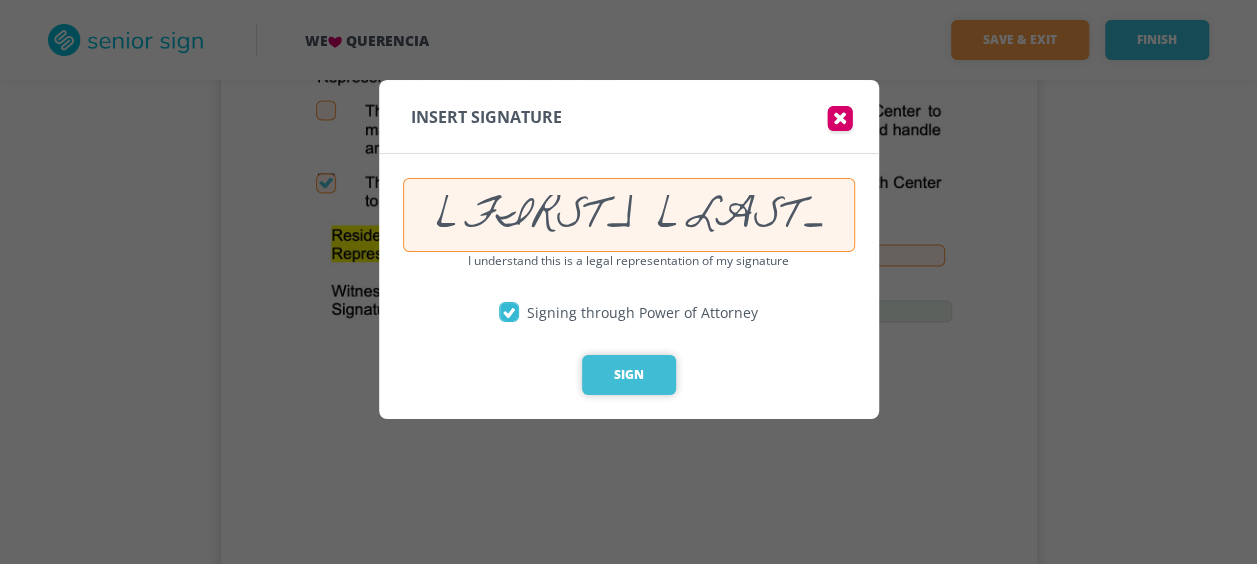 click on "Sign" at bounding box center [629, 375] 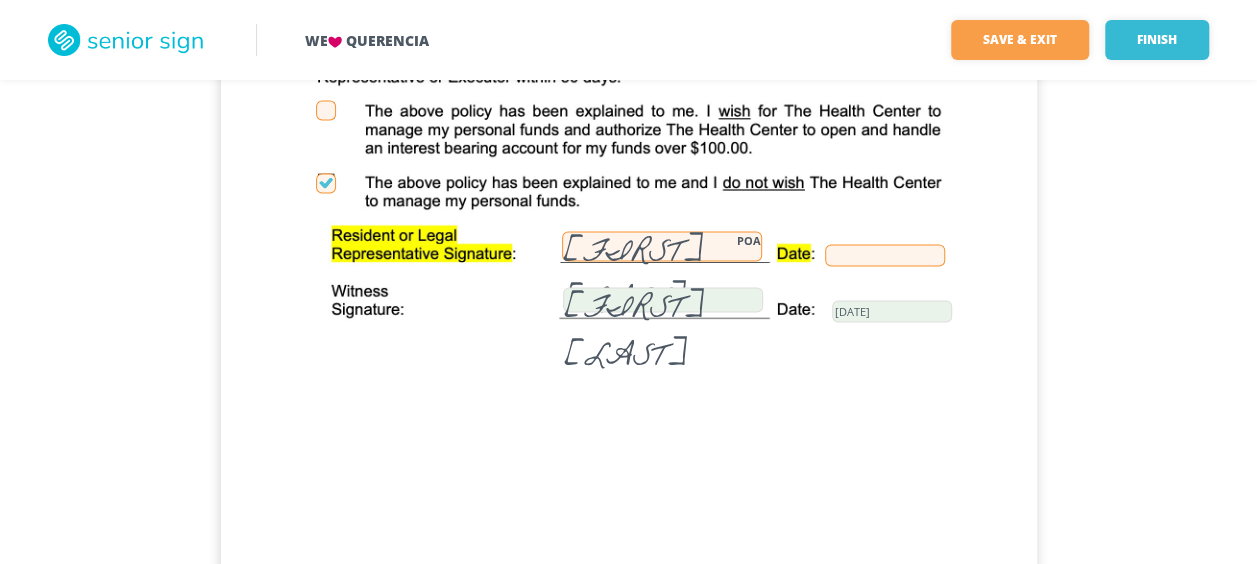 click at bounding box center (885, 255) 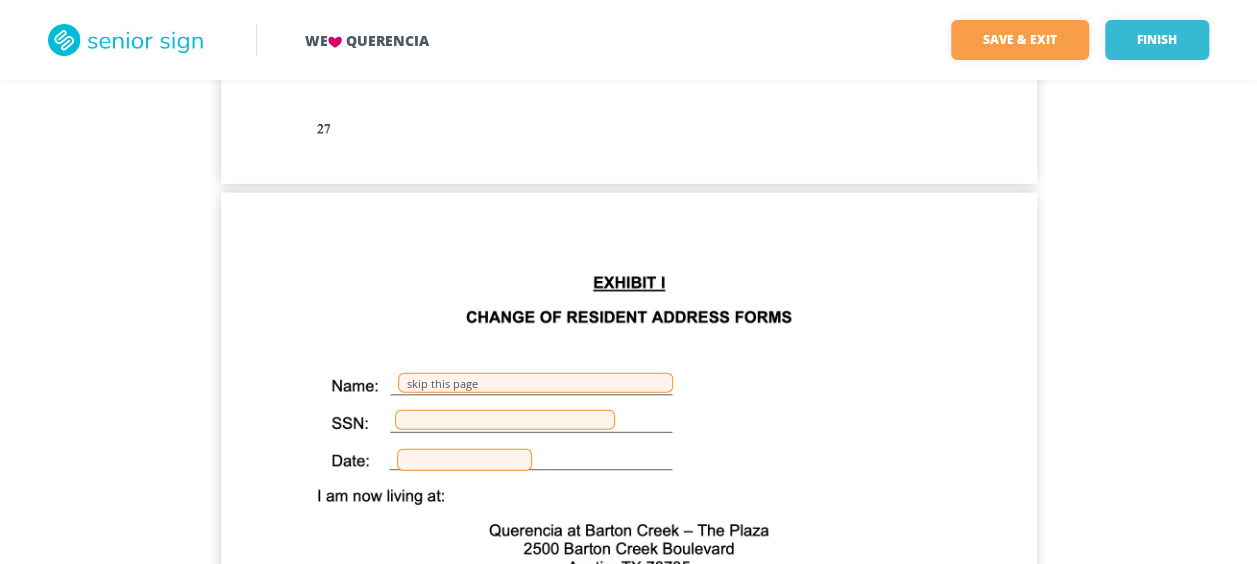 scroll, scrollTop: 28732, scrollLeft: 0, axis: vertical 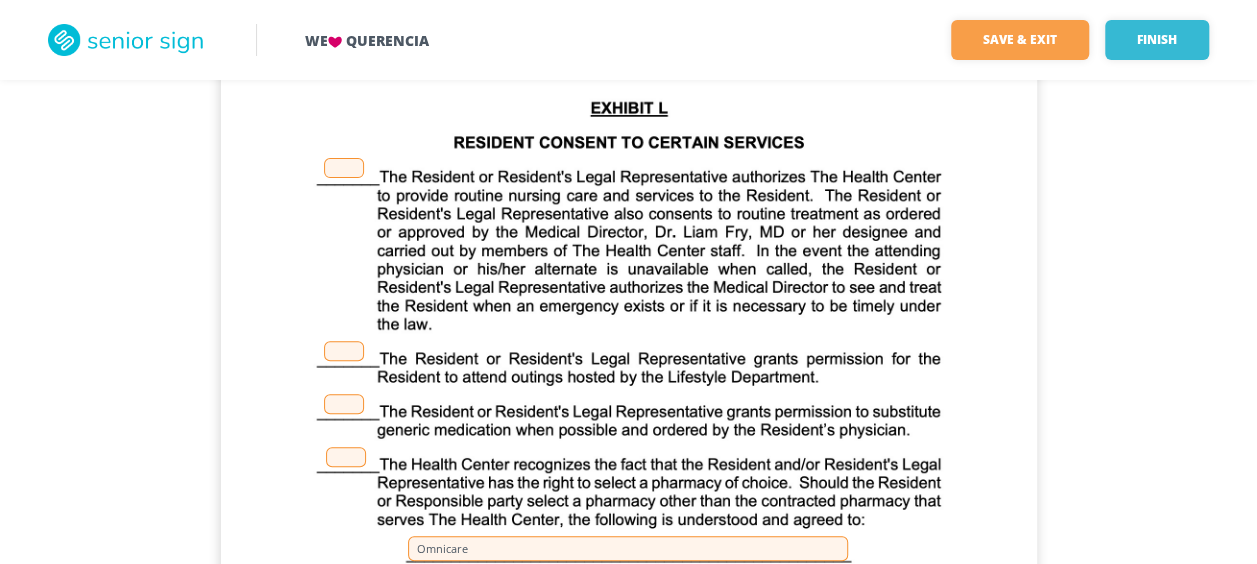 click at bounding box center [344, 168] 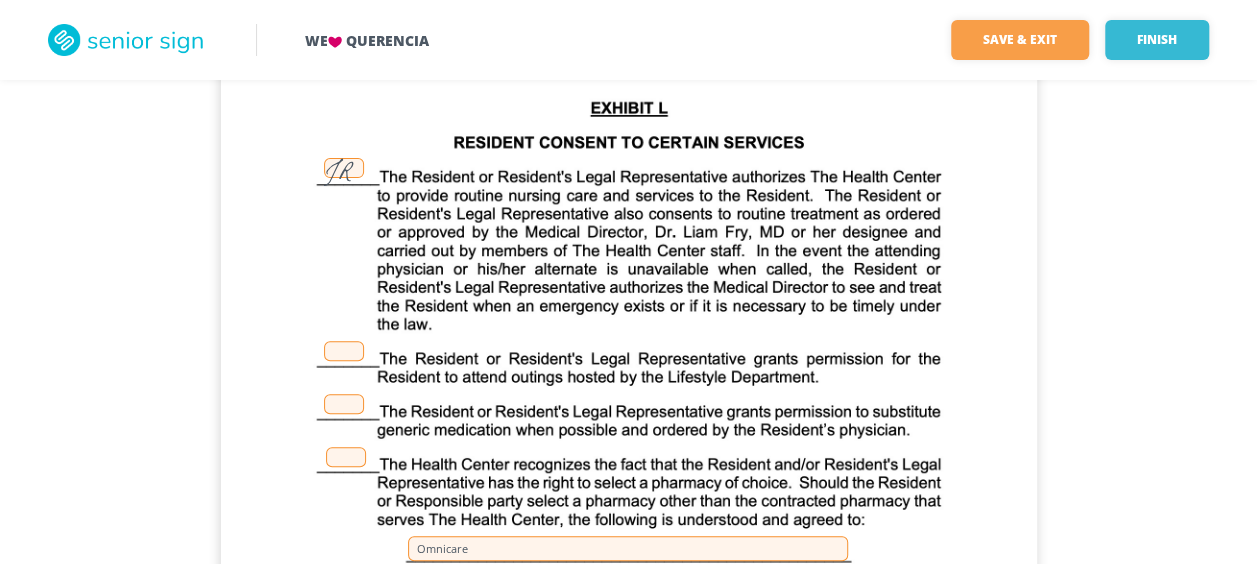 click at bounding box center (344, 404) 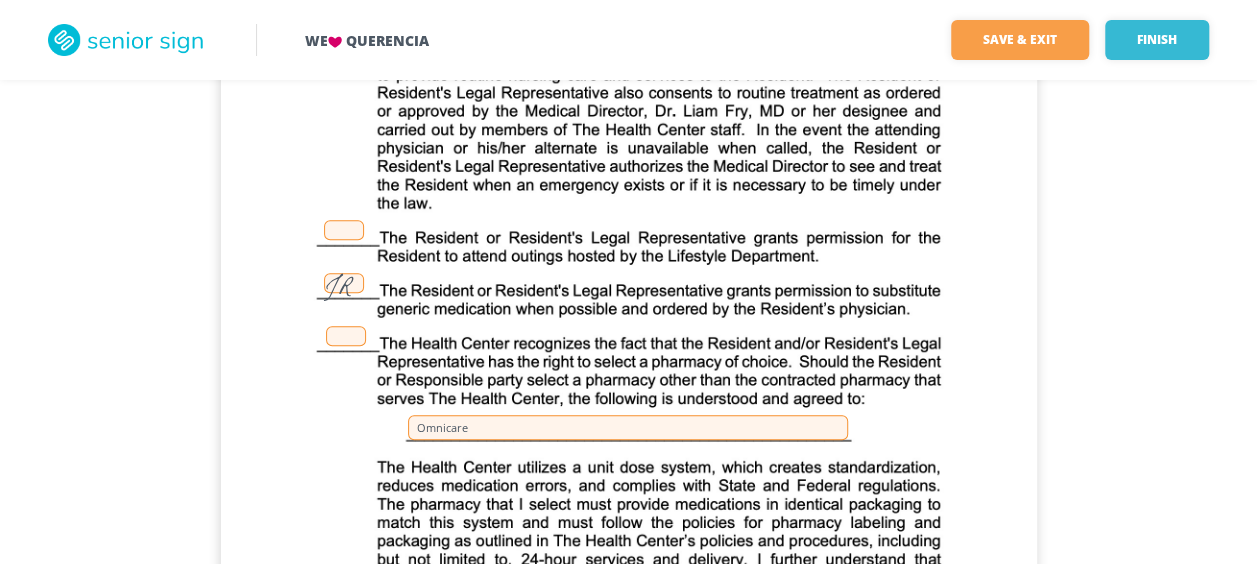 scroll, scrollTop: 34373, scrollLeft: 0, axis: vertical 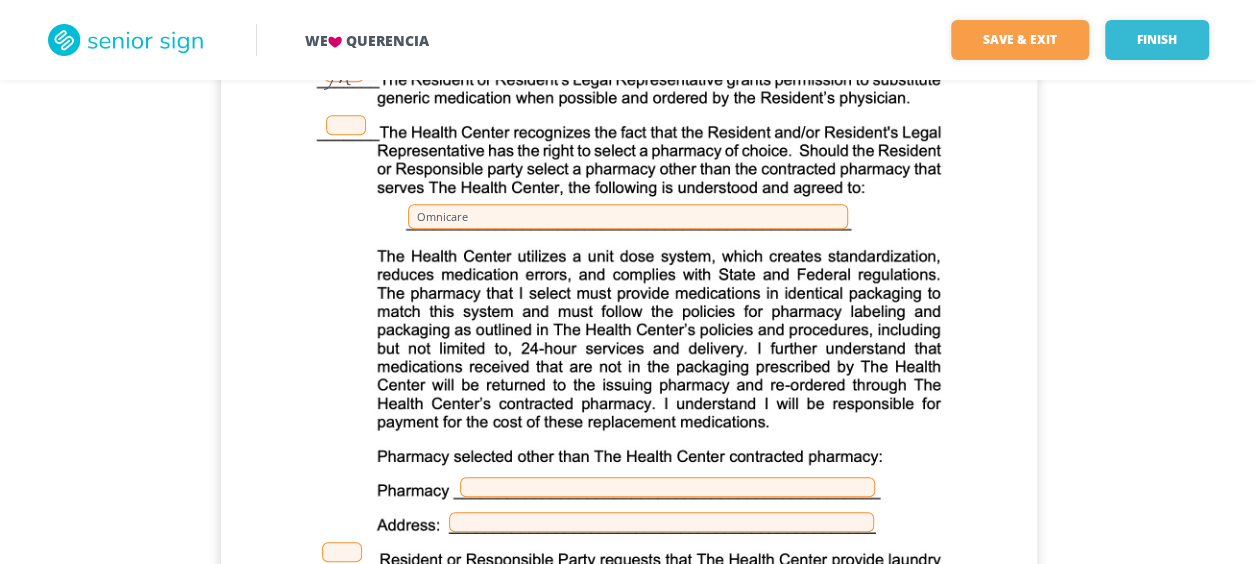 click at bounding box center (346, 125) 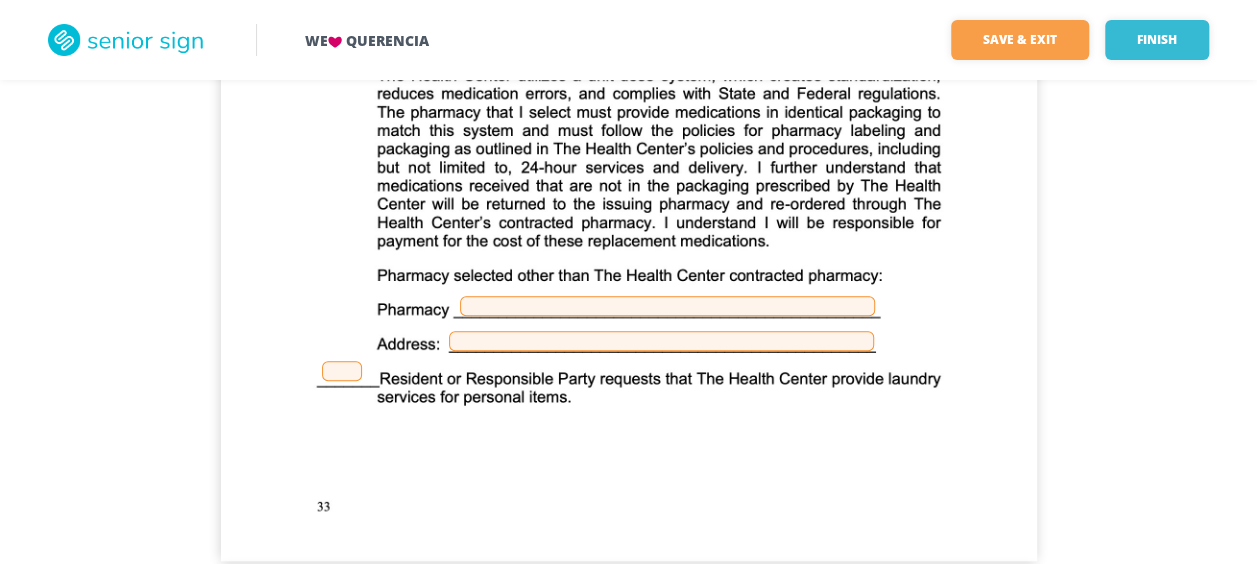 scroll, scrollTop: 34745, scrollLeft: 0, axis: vertical 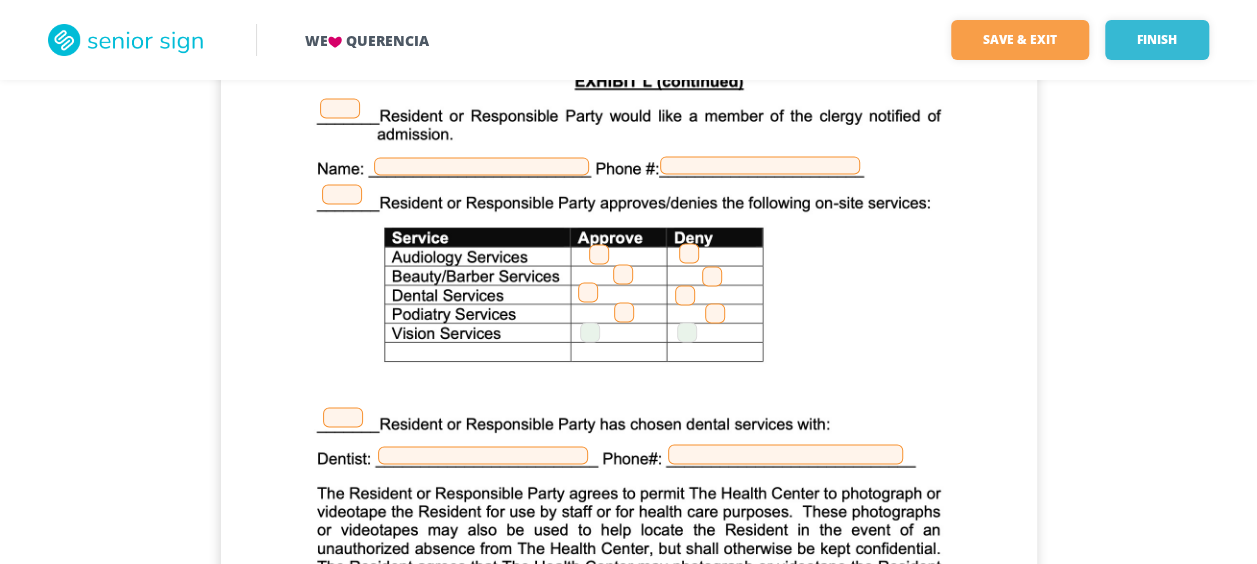 click at bounding box center (342, 194) 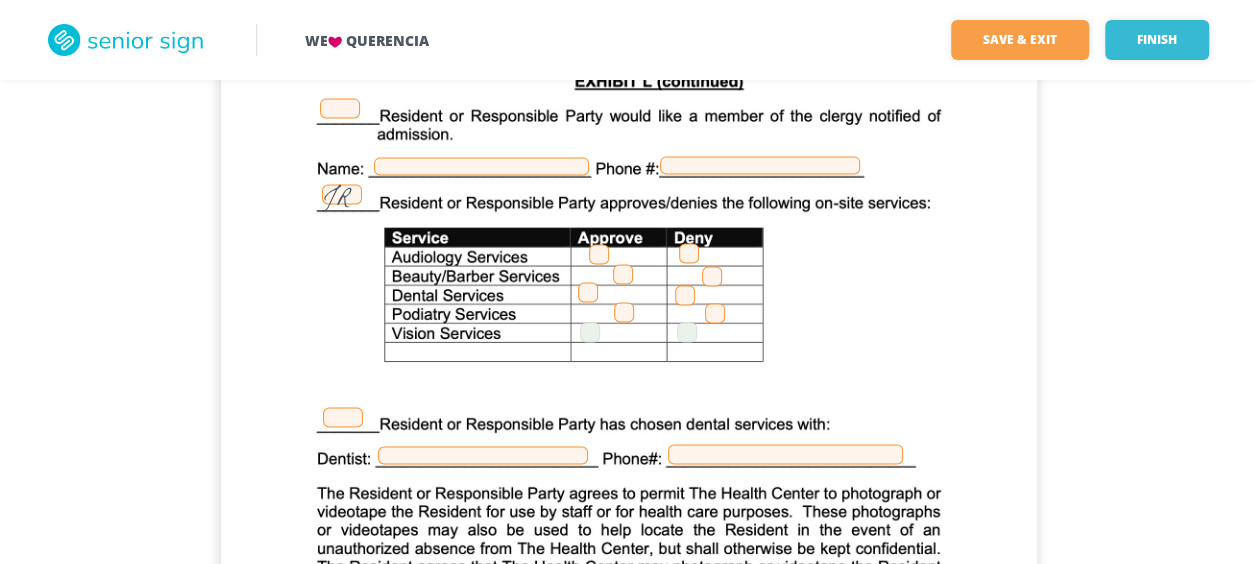 click at bounding box center [599, 254] 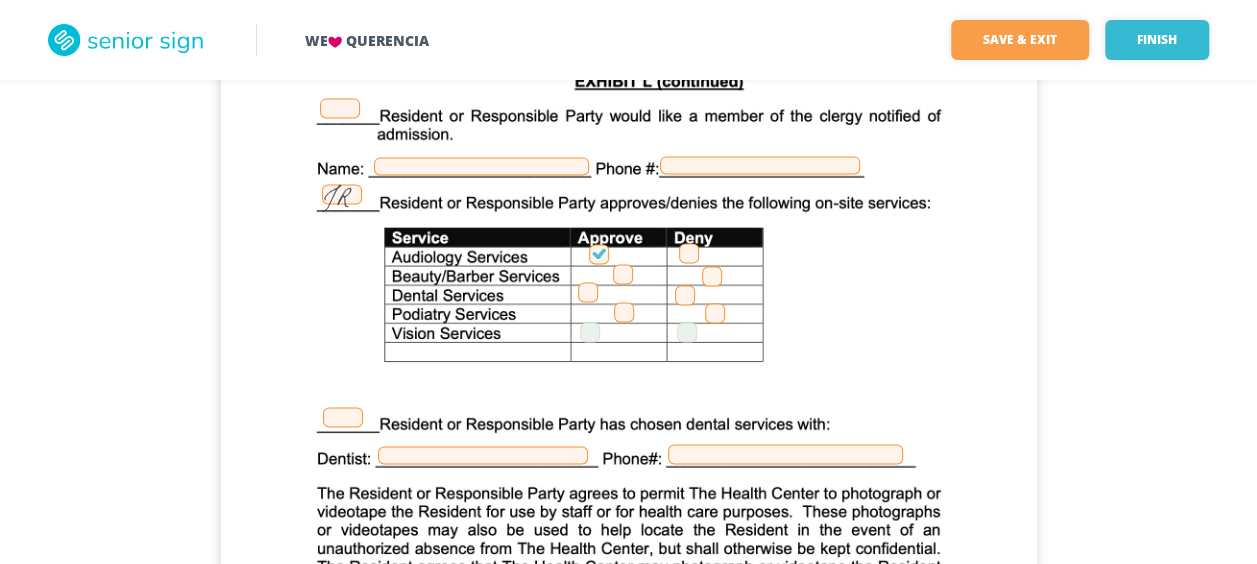 click at bounding box center (623, 274) 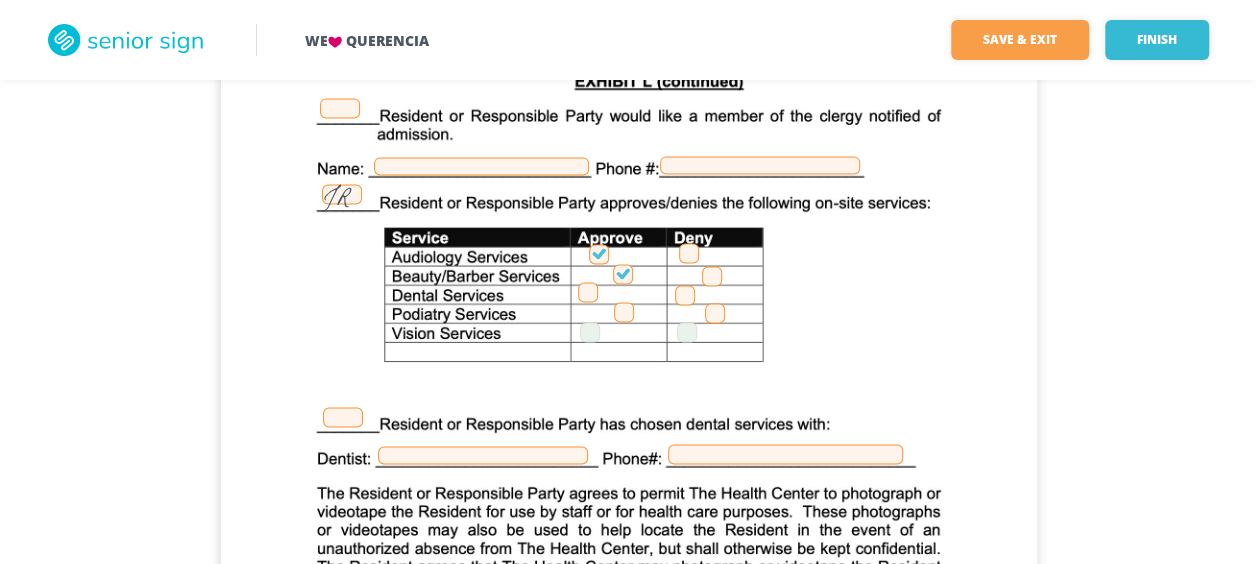 click on "JR" at bounding box center (629, 519) 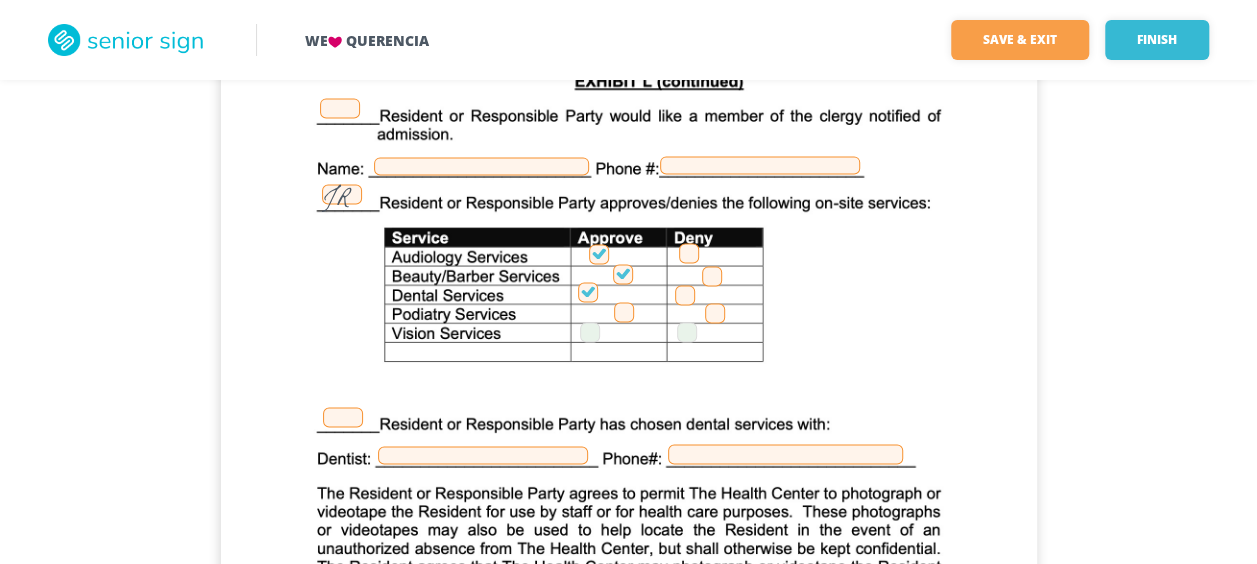 click at bounding box center (624, 312) 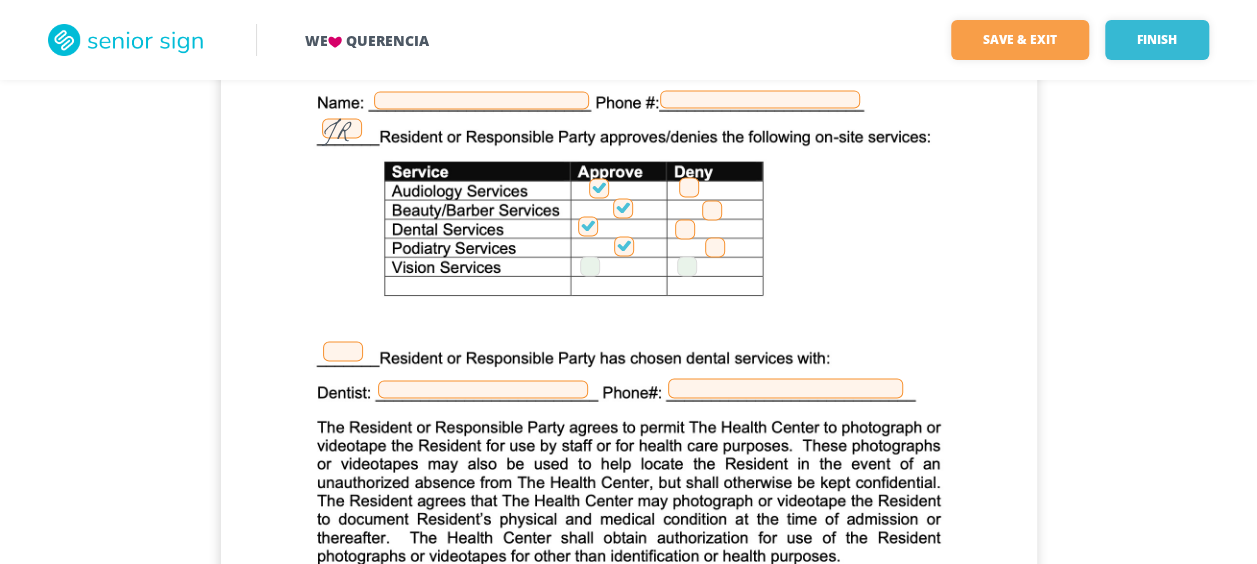 scroll, scrollTop: 35385, scrollLeft: 0, axis: vertical 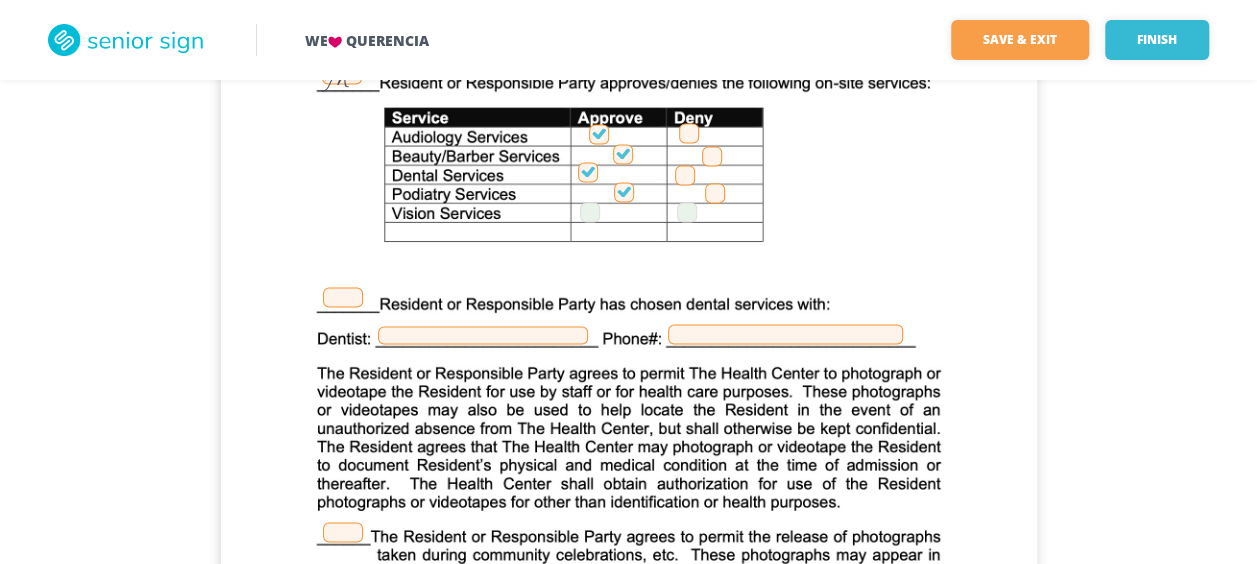 click at bounding box center (599, 134) 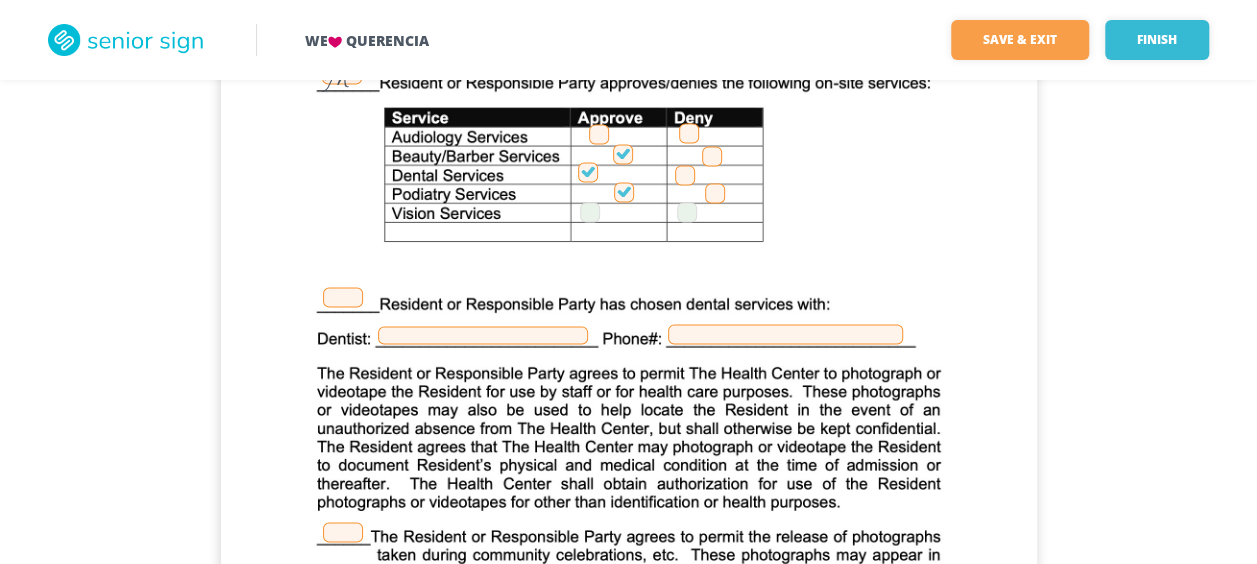 click on "JR" at bounding box center (629, 399) 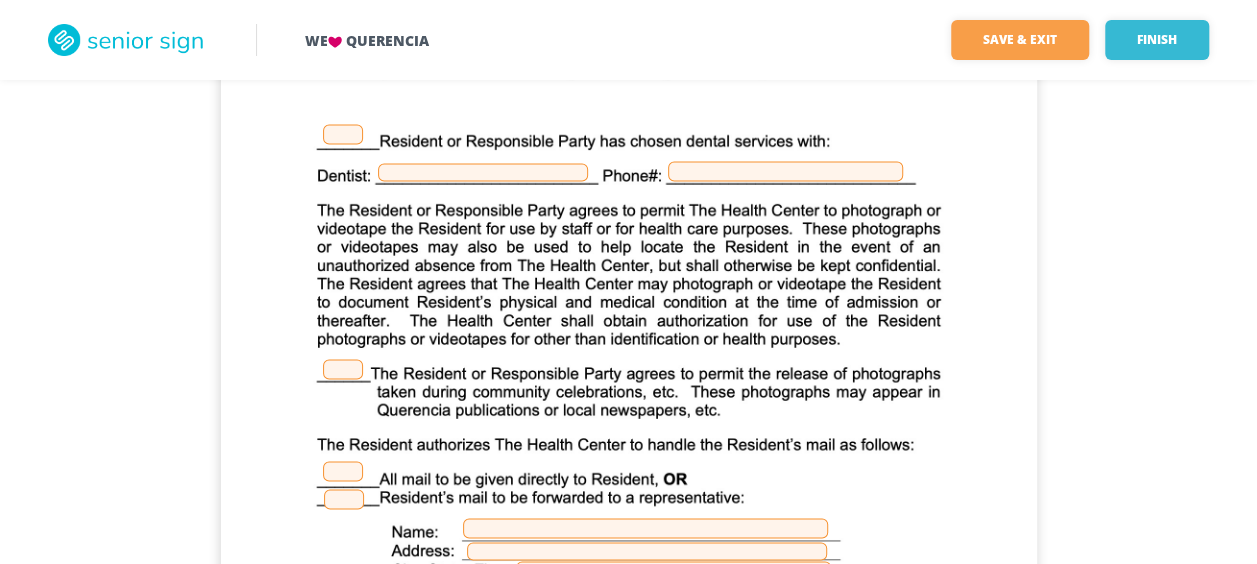 scroll, scrollTop: 35625, scrollLeft: 0, axis: vertical 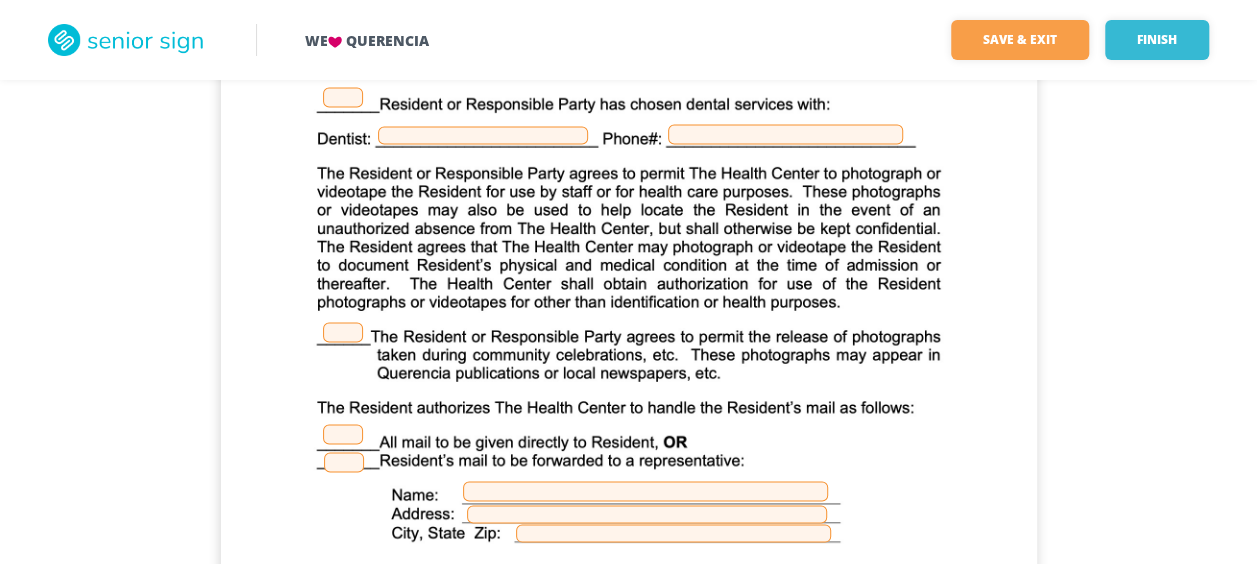 click on "JR" at bounding box center [629, 199] 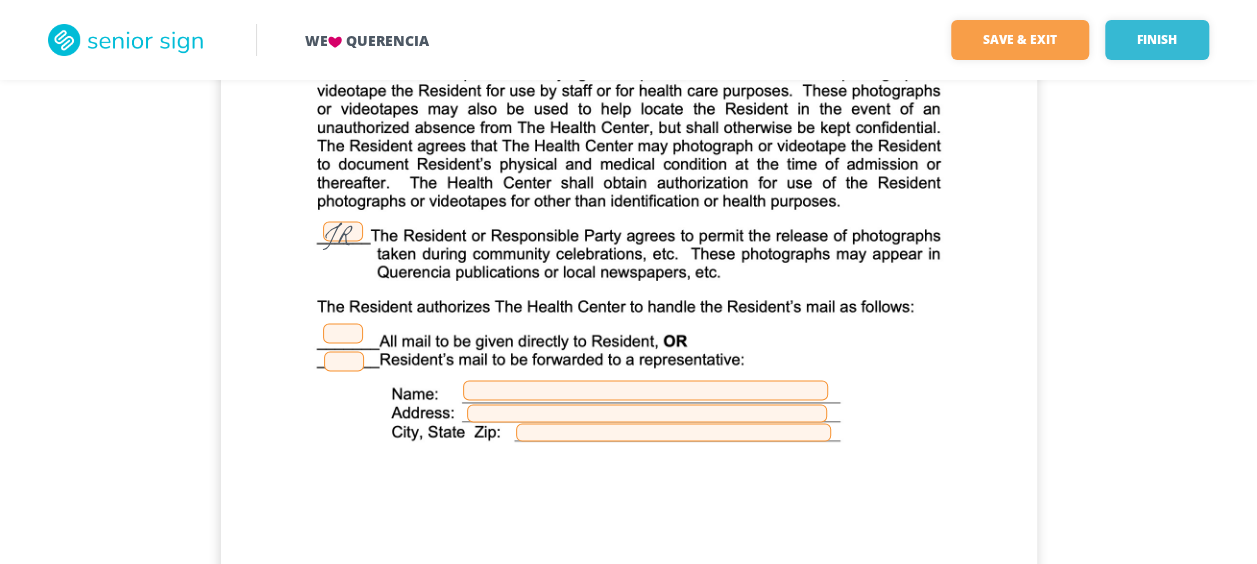 scroll, scrollTop: 35745, scrollLeft: 0, axis: vertical 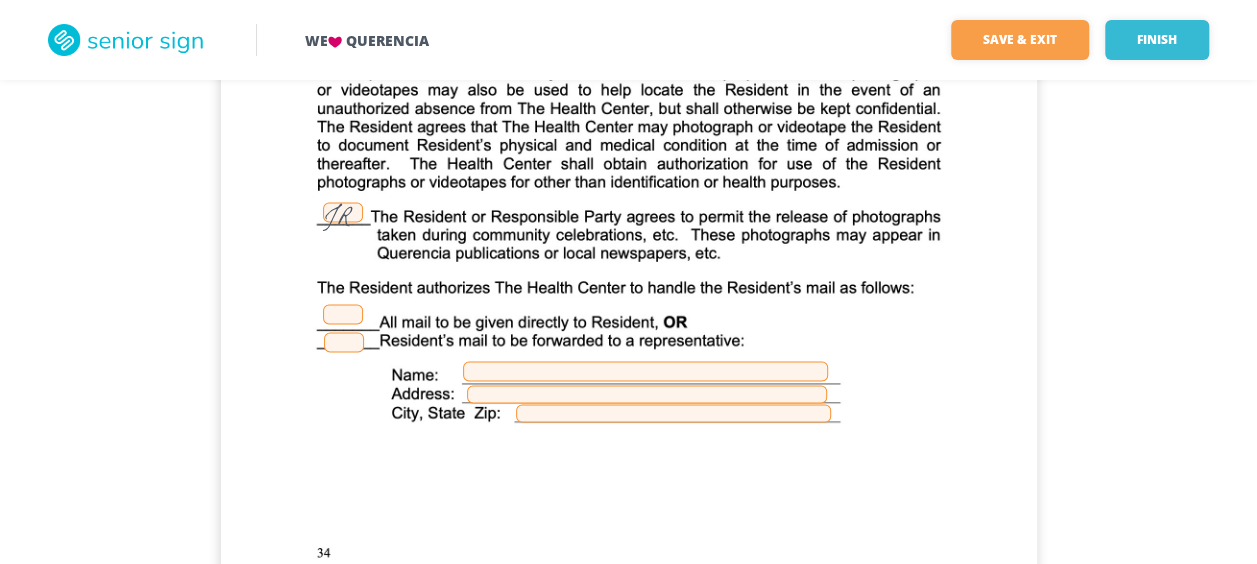 click at bounding box center (343, 314) 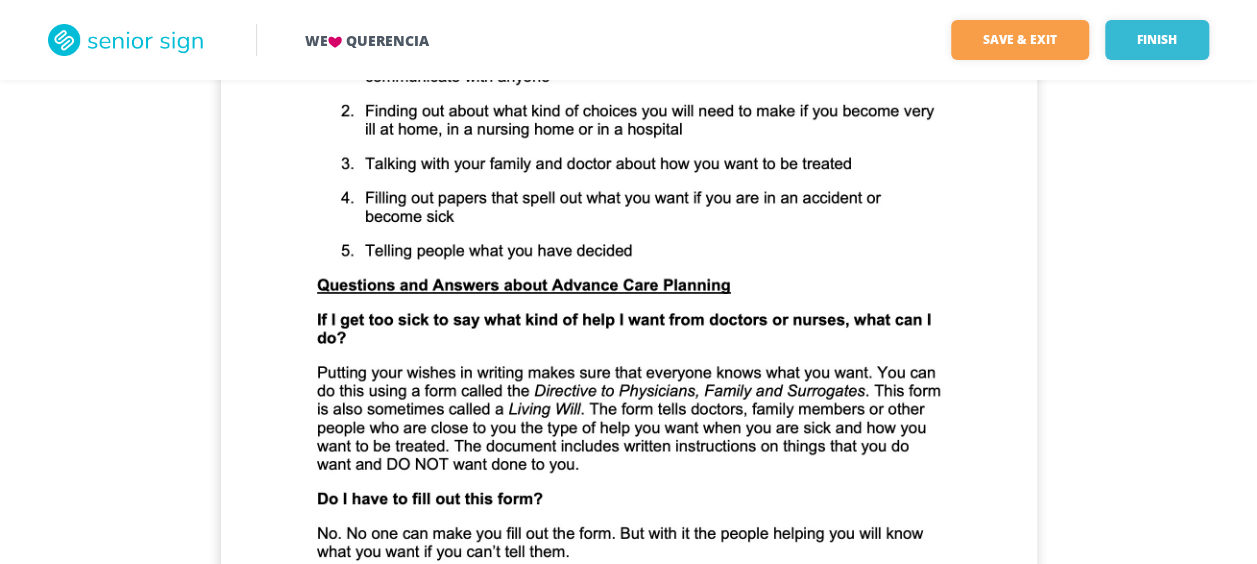 scroll, scrollTop: 37852, scrollLeft: 0, axis: vertical 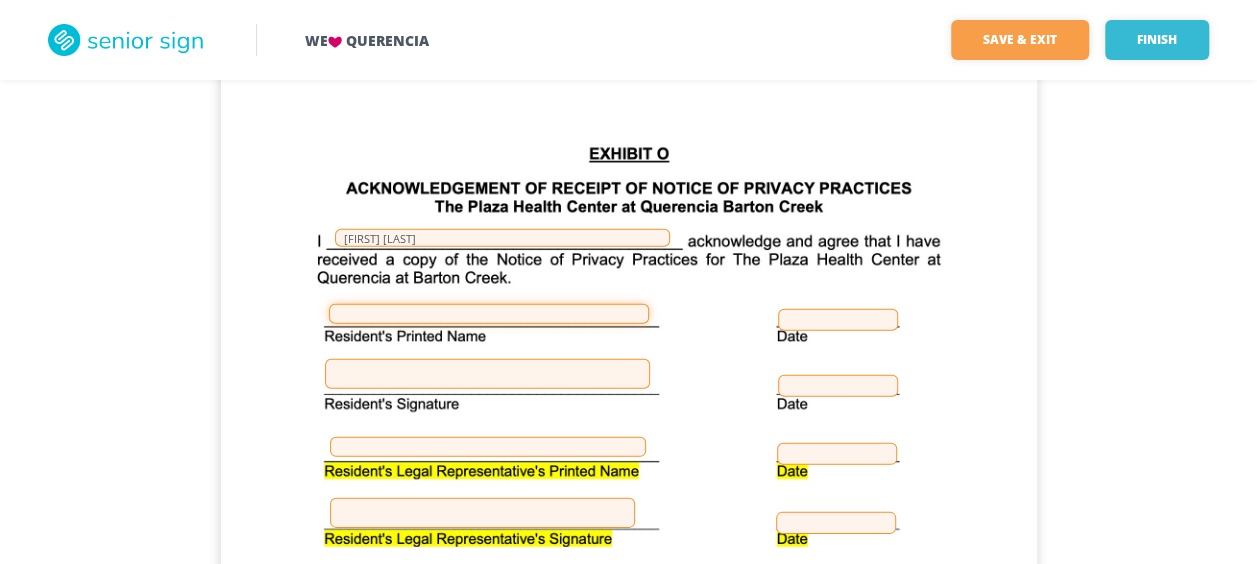 click at bounding box center [489, 314] 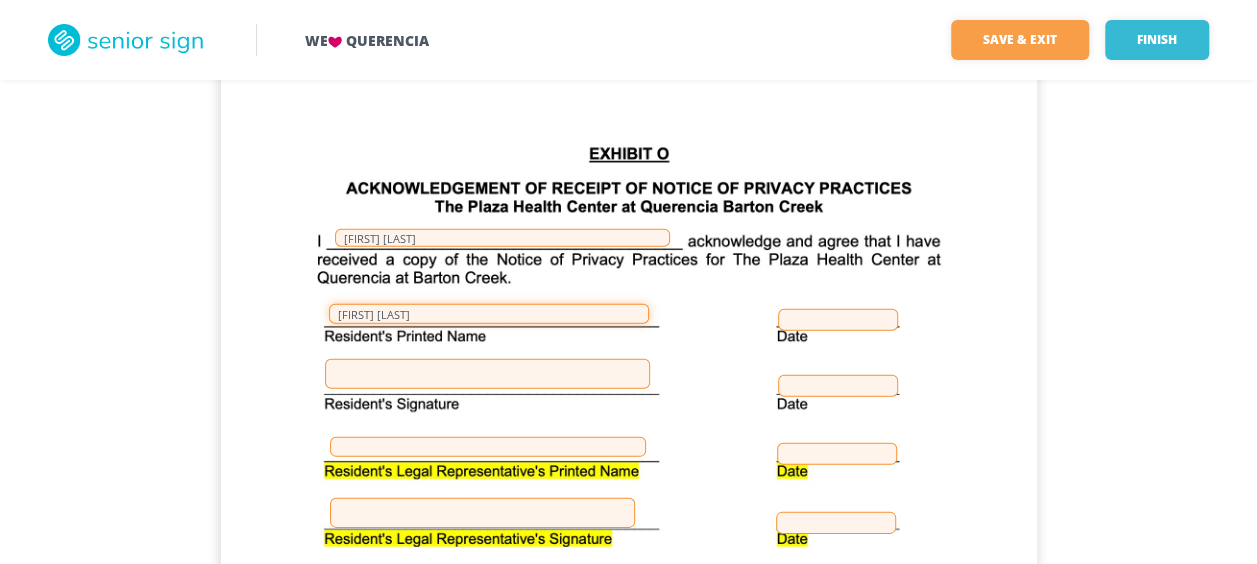 type on "[FIRST] [LAST]" 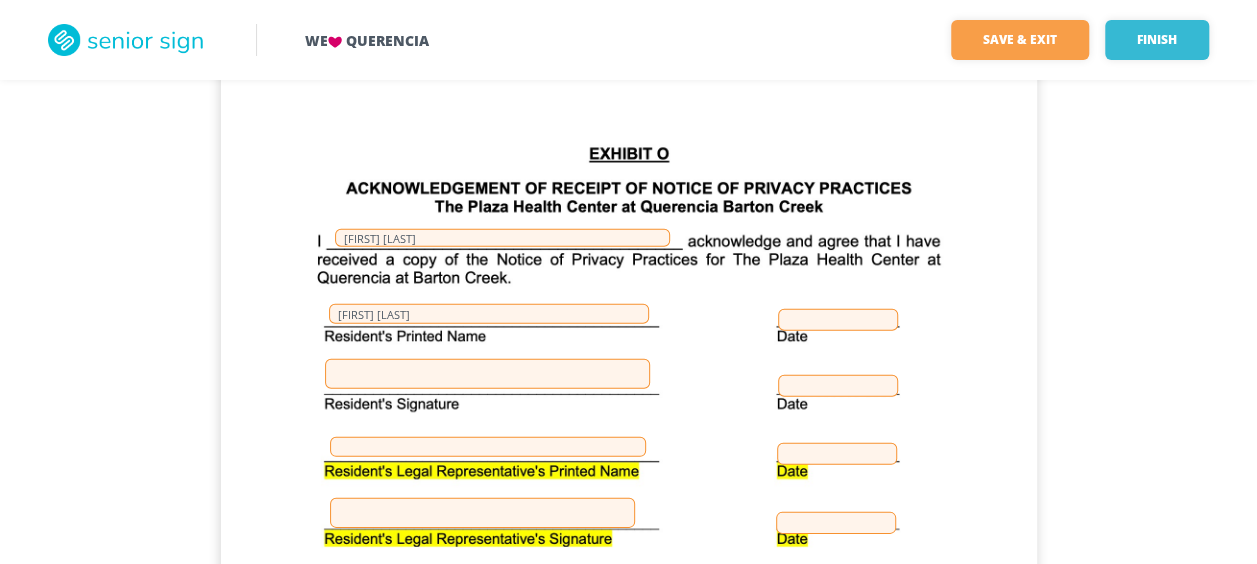 click at bounding box center [838, 320] 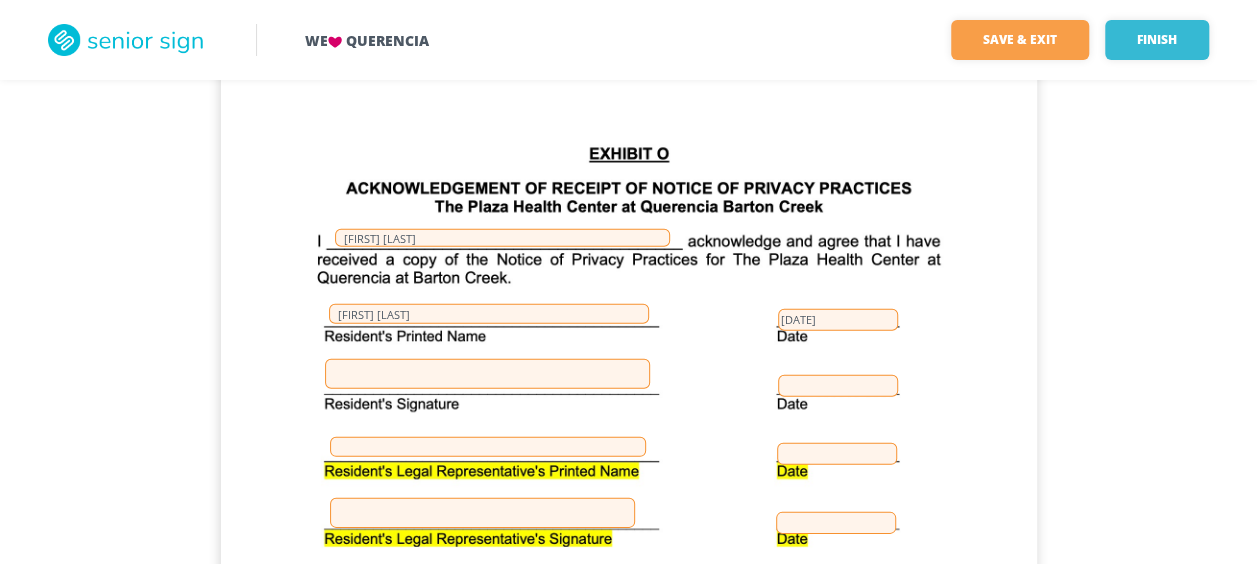 click at bounding box center (487, 374) 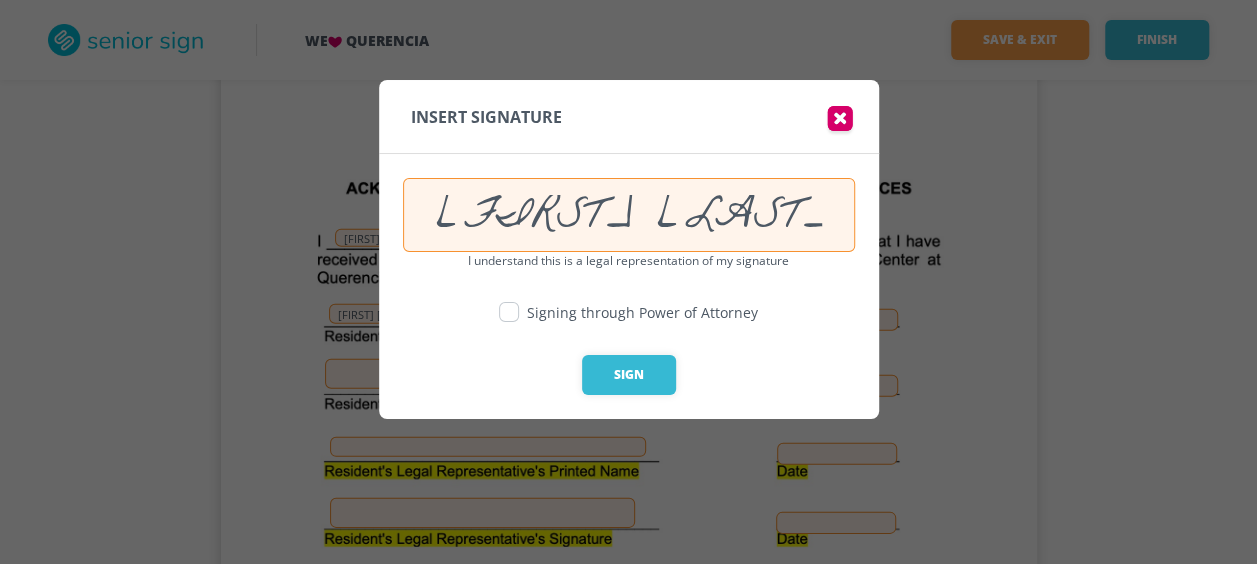 click at bounding box center [509, 312] 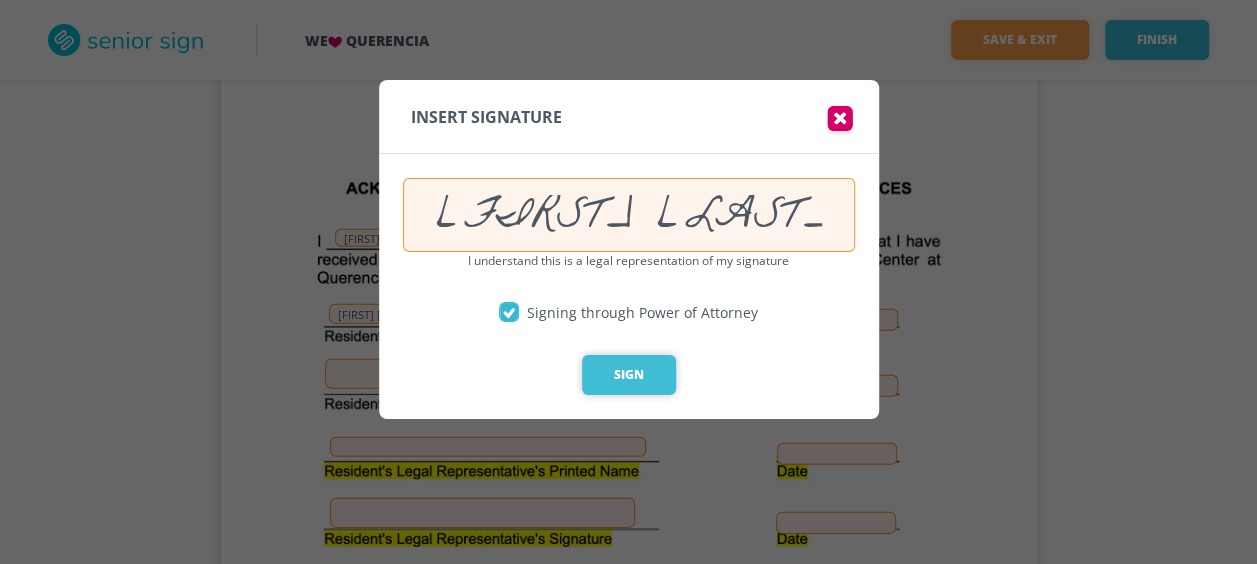 click on "Sign" at bounding box center (629, 375) 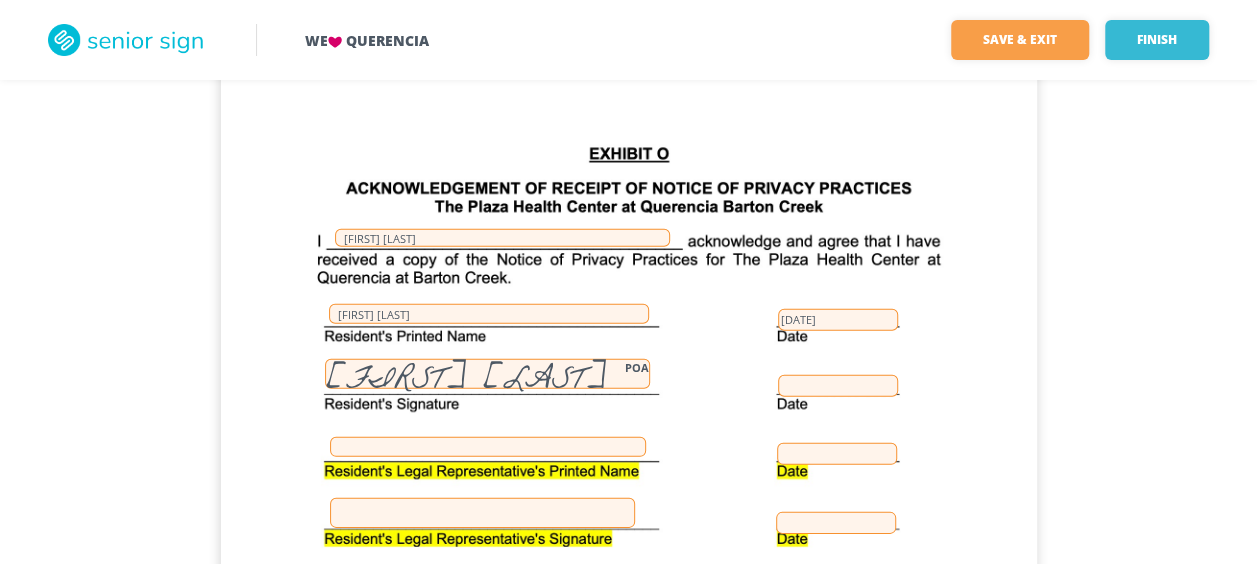 click at bounding box center (838, 386) 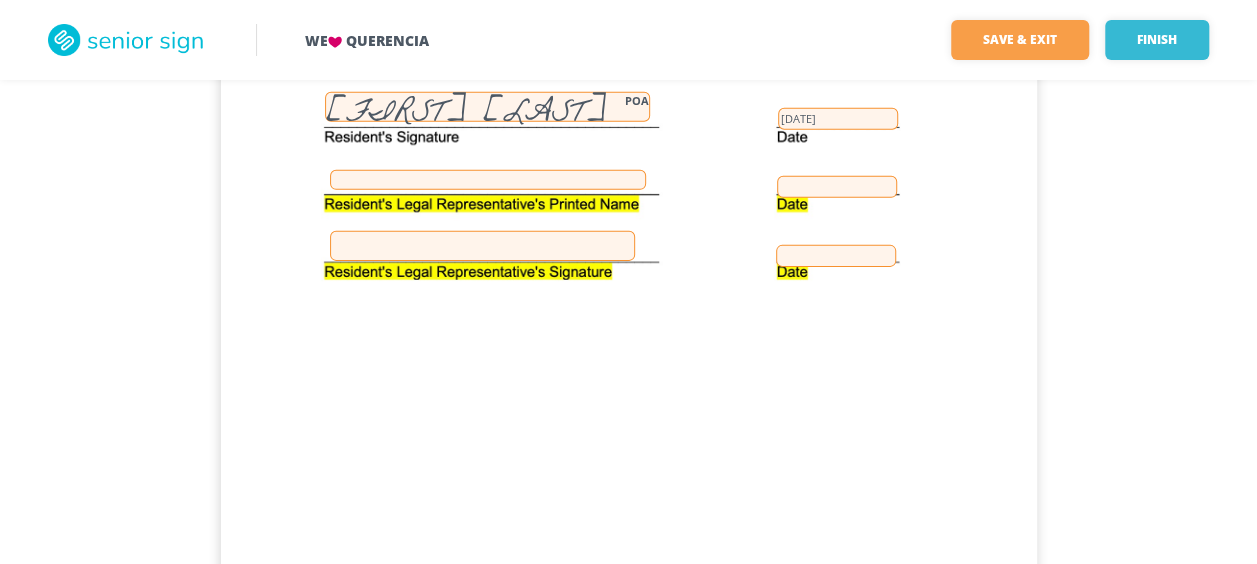 scroll, scrollTop: 48305, scrollLeft: 0, axis: vertical 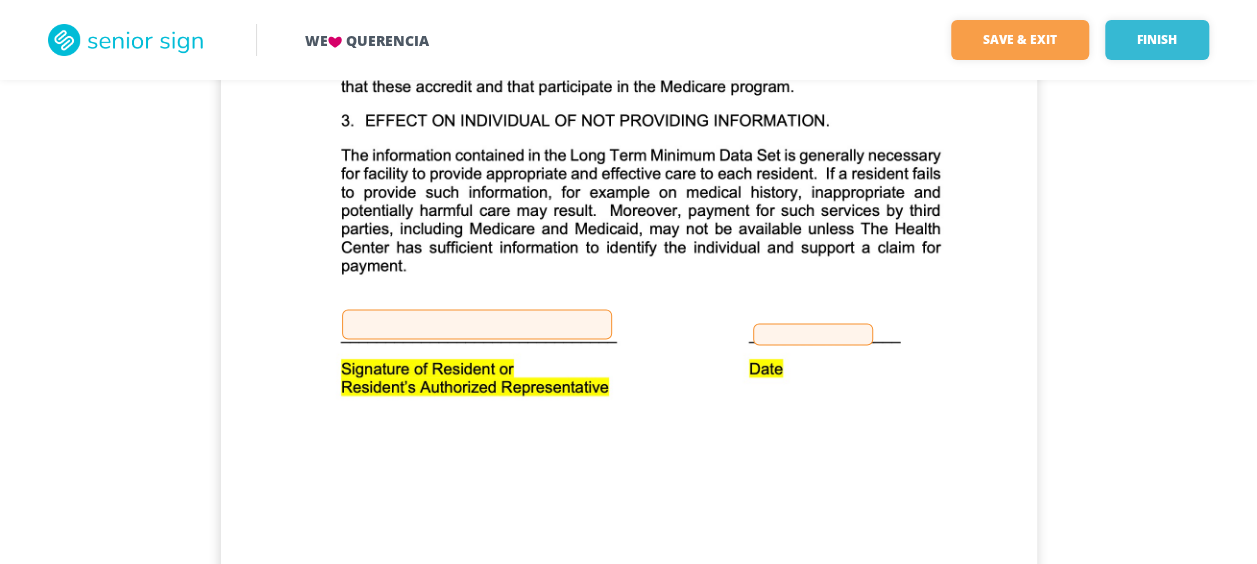 click at bounding box center [477, 324] 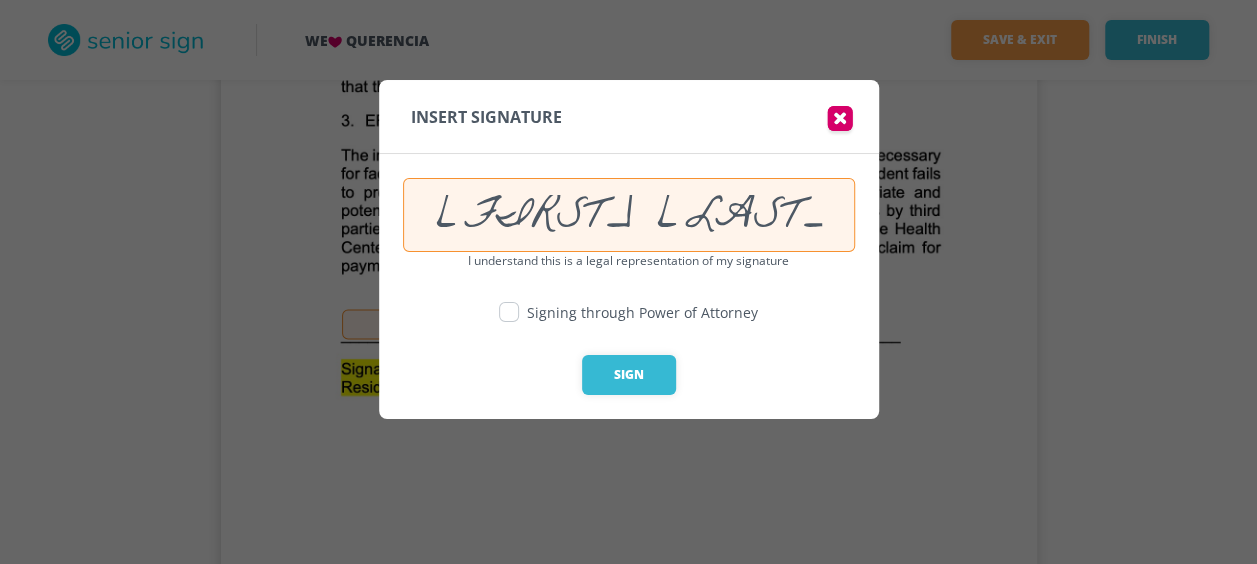 click at bounding box center (509, 312) 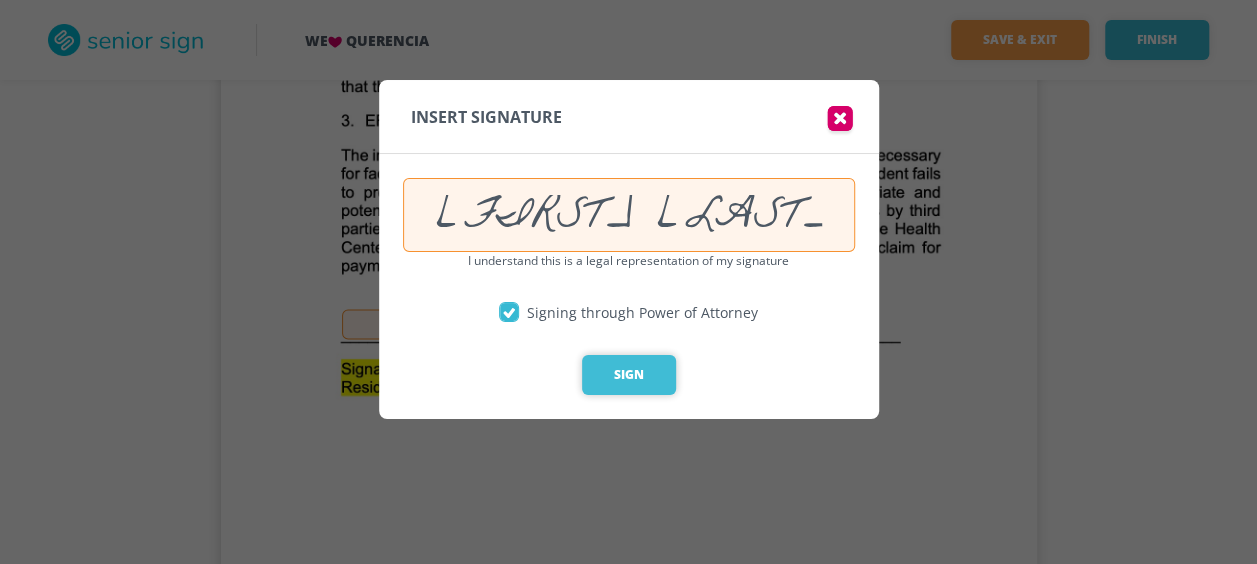 click on "Sign" at bounding box center [629, 375] 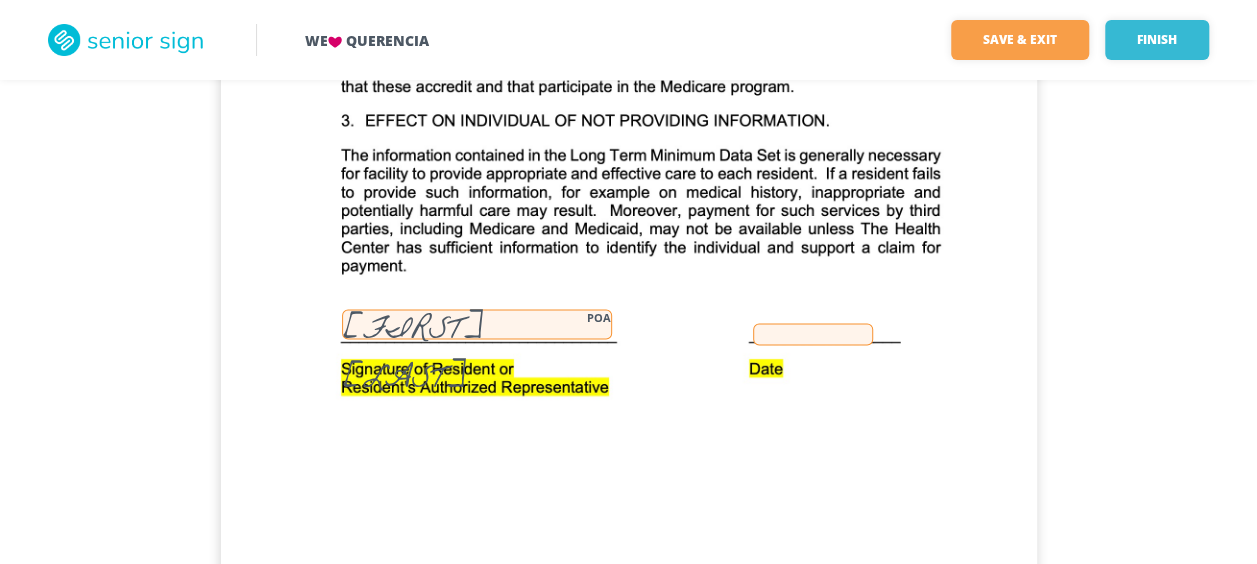 click at bounding box center (813, 334) 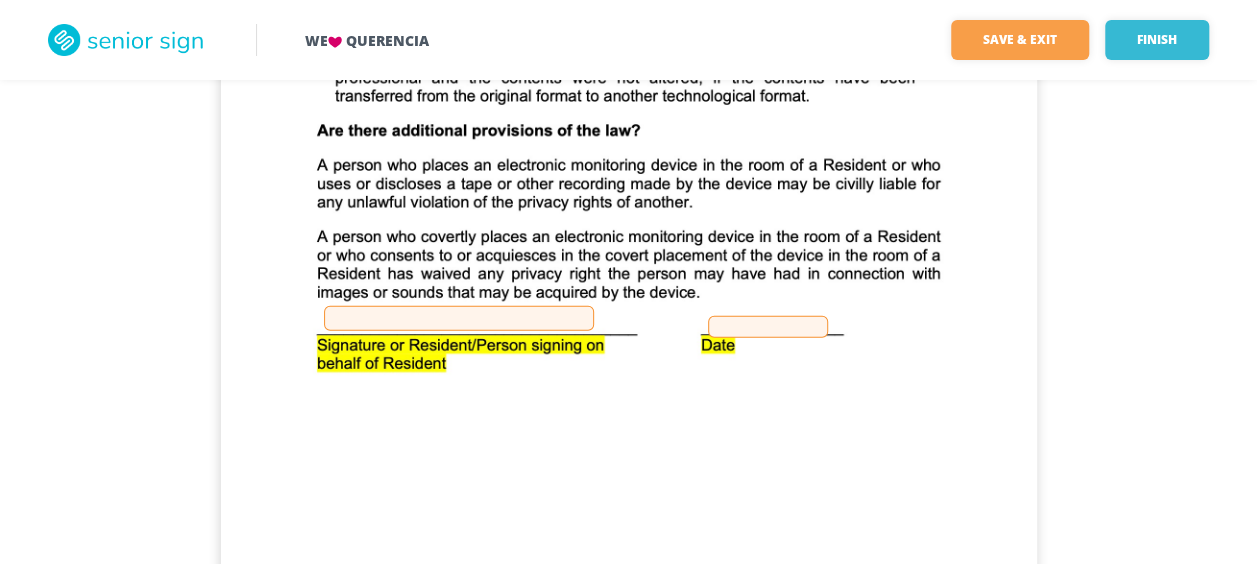 scroll, scrollTop: 58986, scrollLeft: 0, axis: vertical 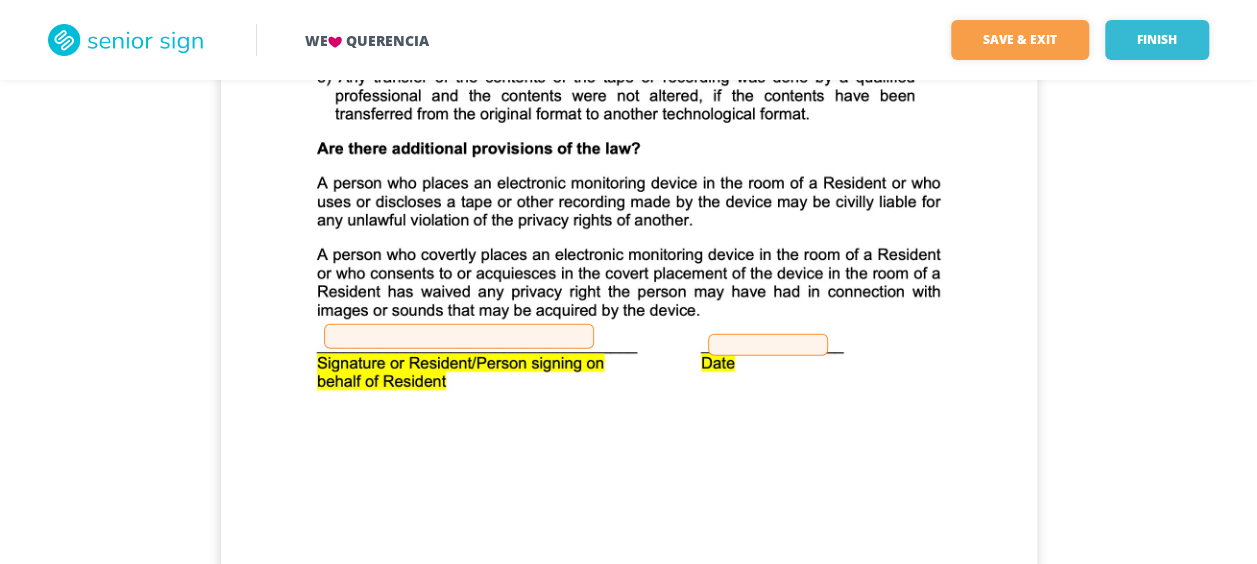 click at bounding box center [459, 336] 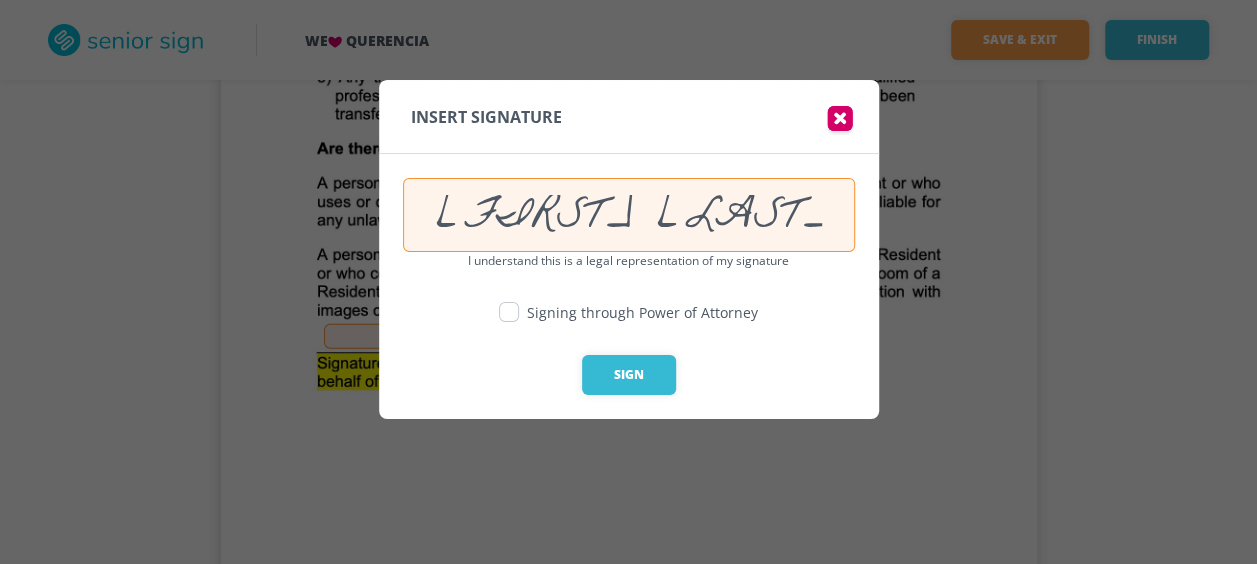 click at bounding box center [509, 312] 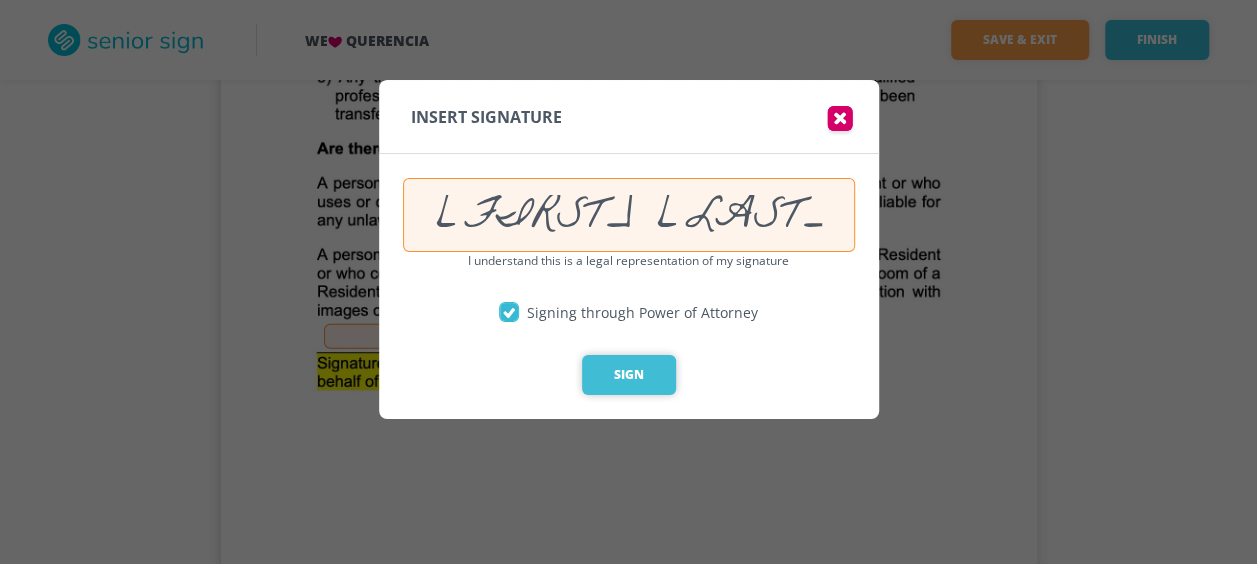 click on "Sign" at bounding box center [629, 375] 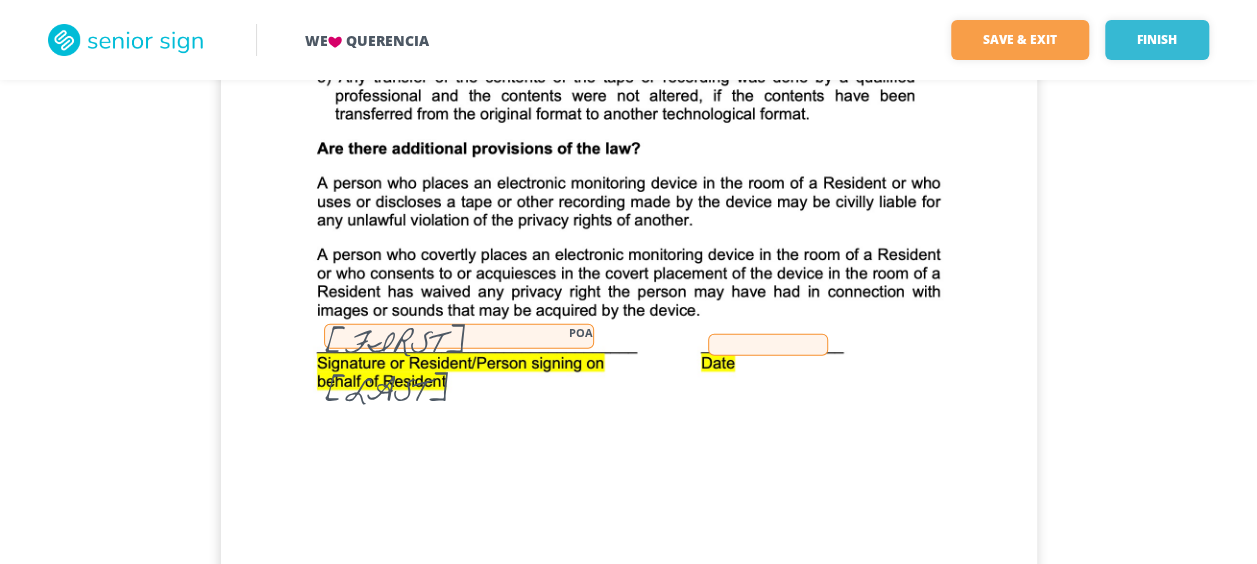 click at bounding box center (768, 345) 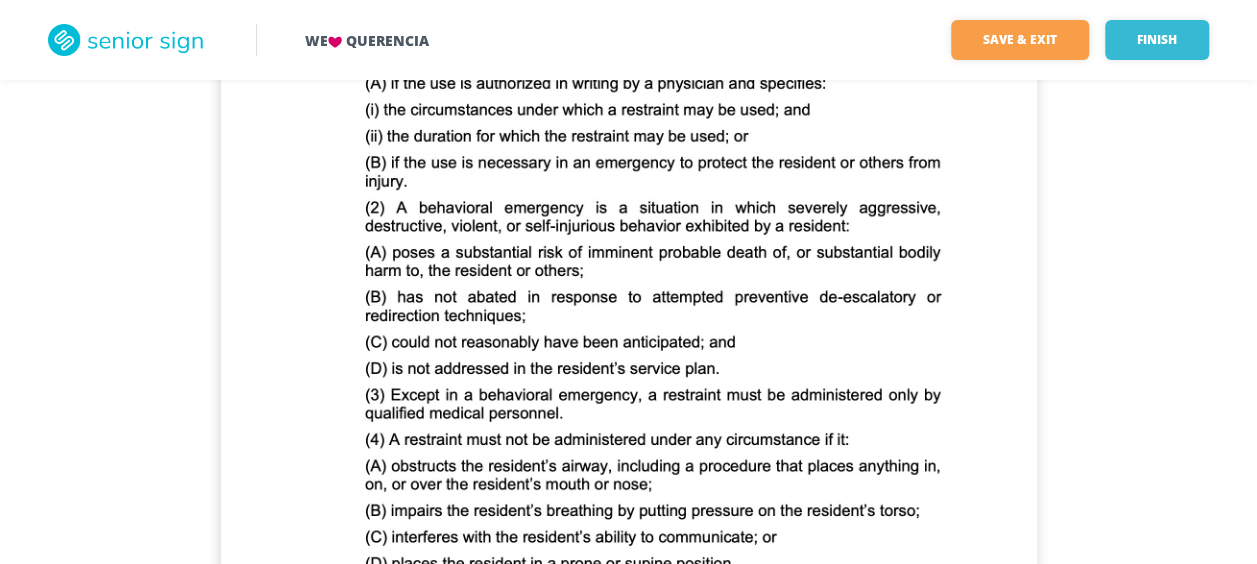 scroll, scrollTop: 63200, scrollLeft: 0, axis: vertical 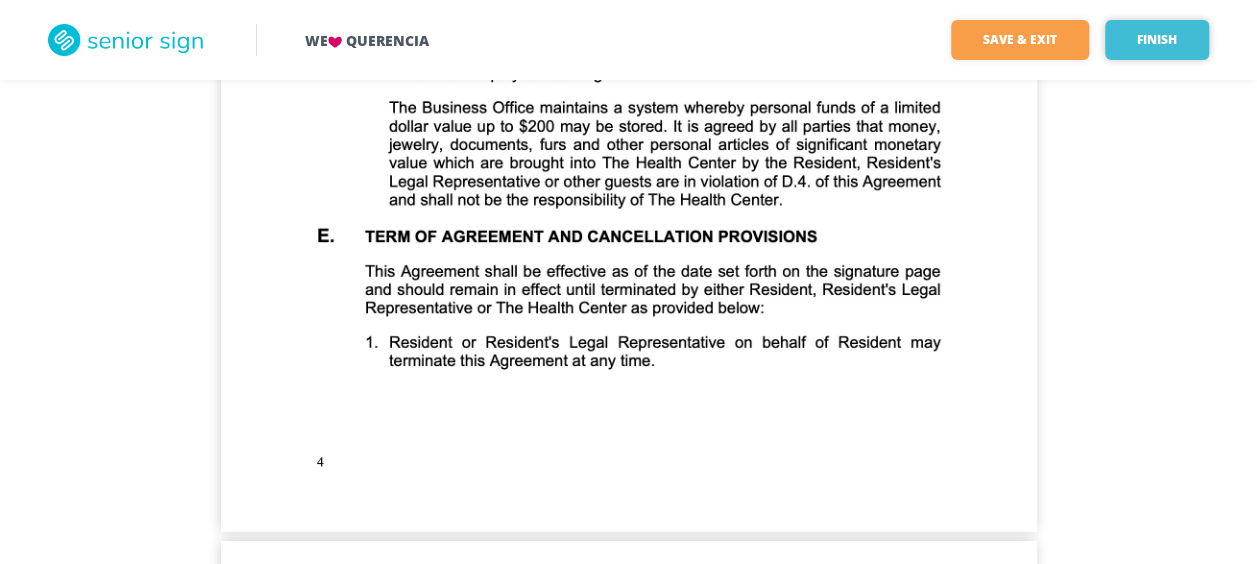 click on "Finish" at bounding box center (1157, 40) 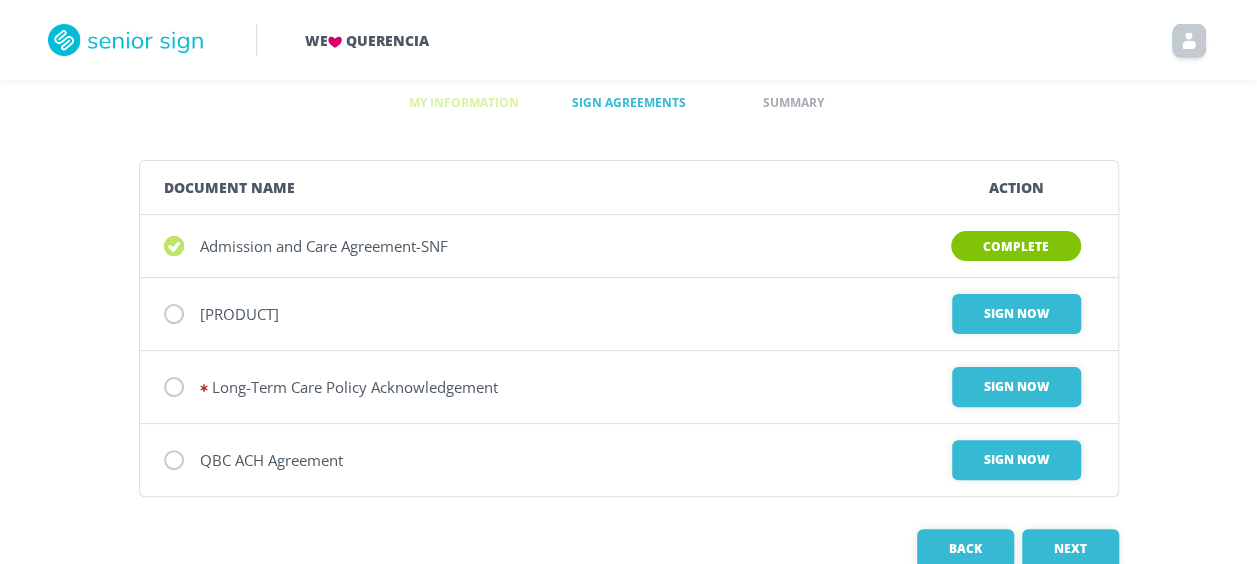 scroll, scrollTop: 120, scrollLeft: 0, axis: vertical 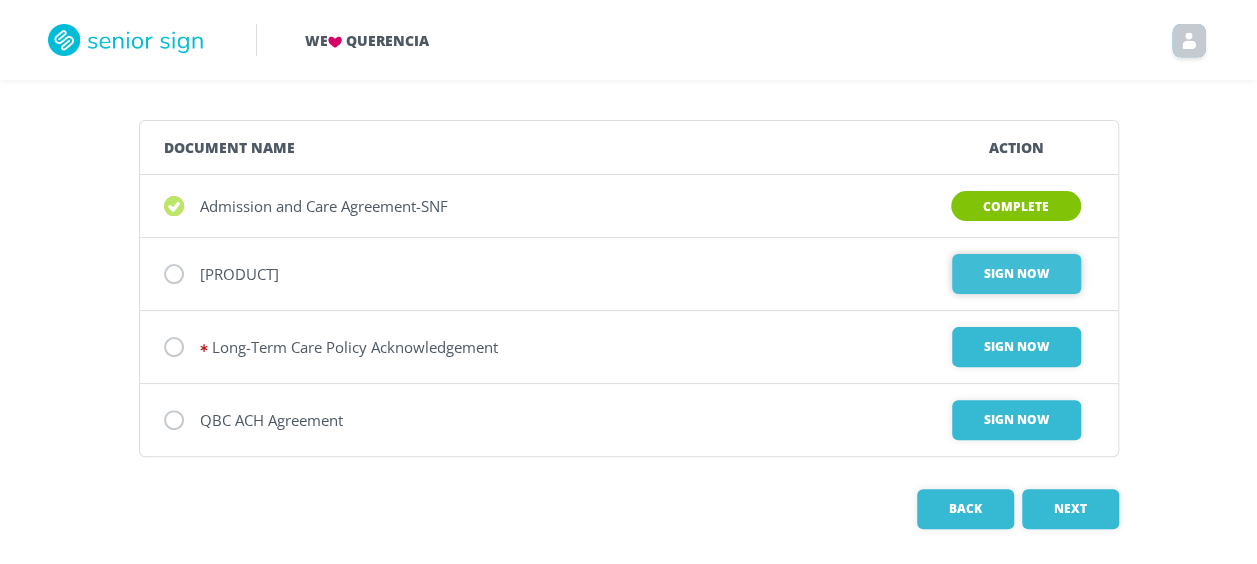 click on "Sign Now" at bounding box center (1016, 274) 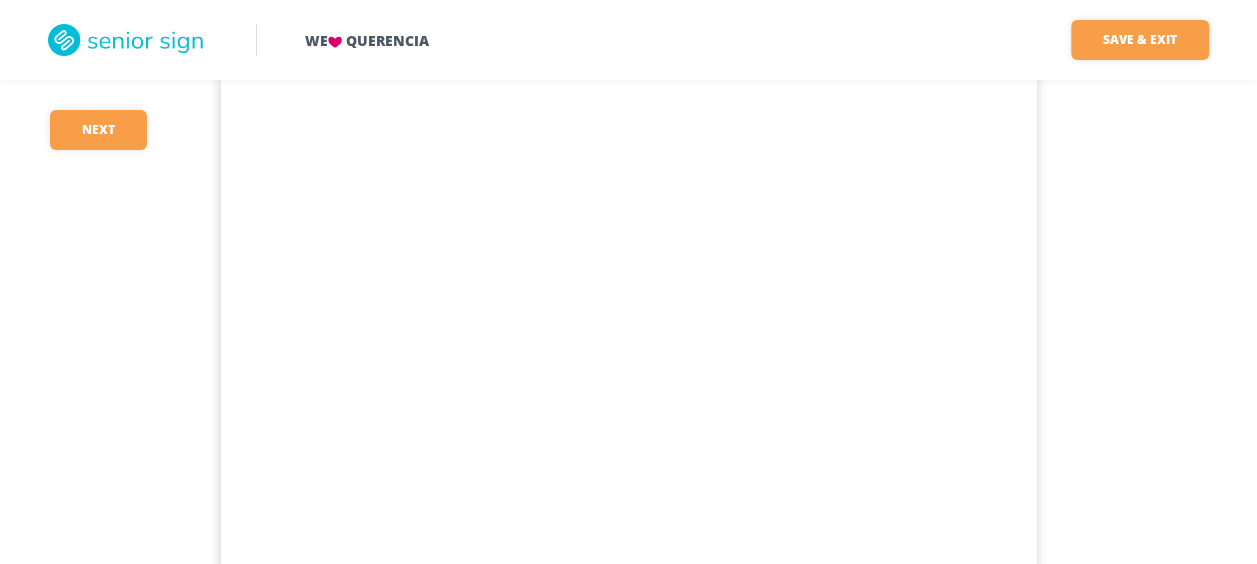 scroll, scrollTop: 320, scrollLeft: 0, axis: vertical 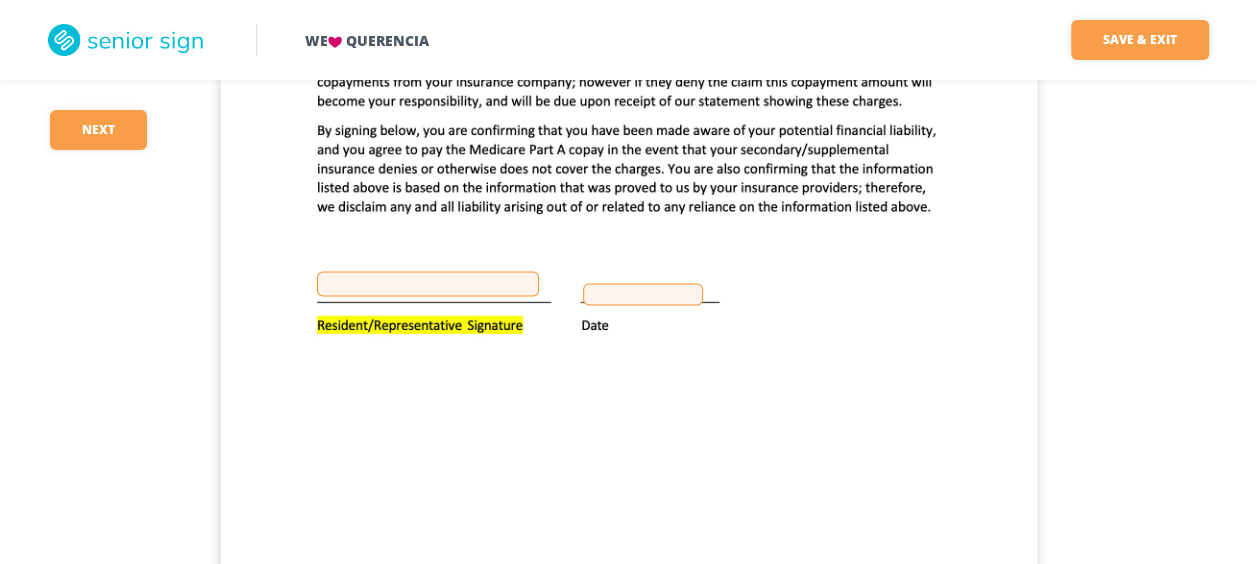 click at bounding box center [428, 283] 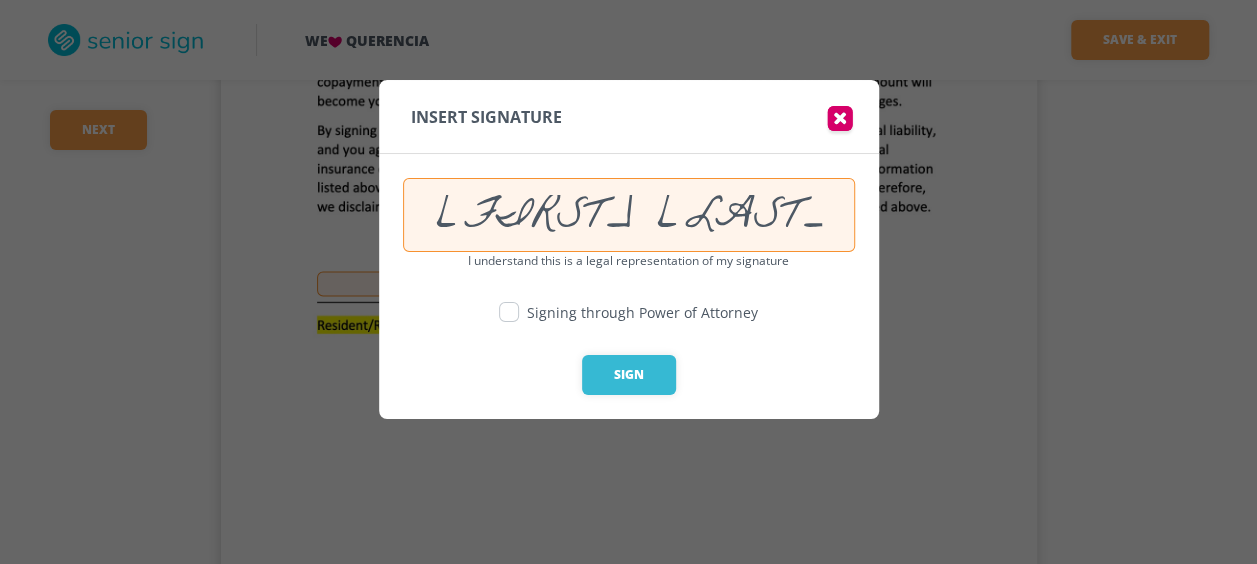 click at bounding box center (509, 312) 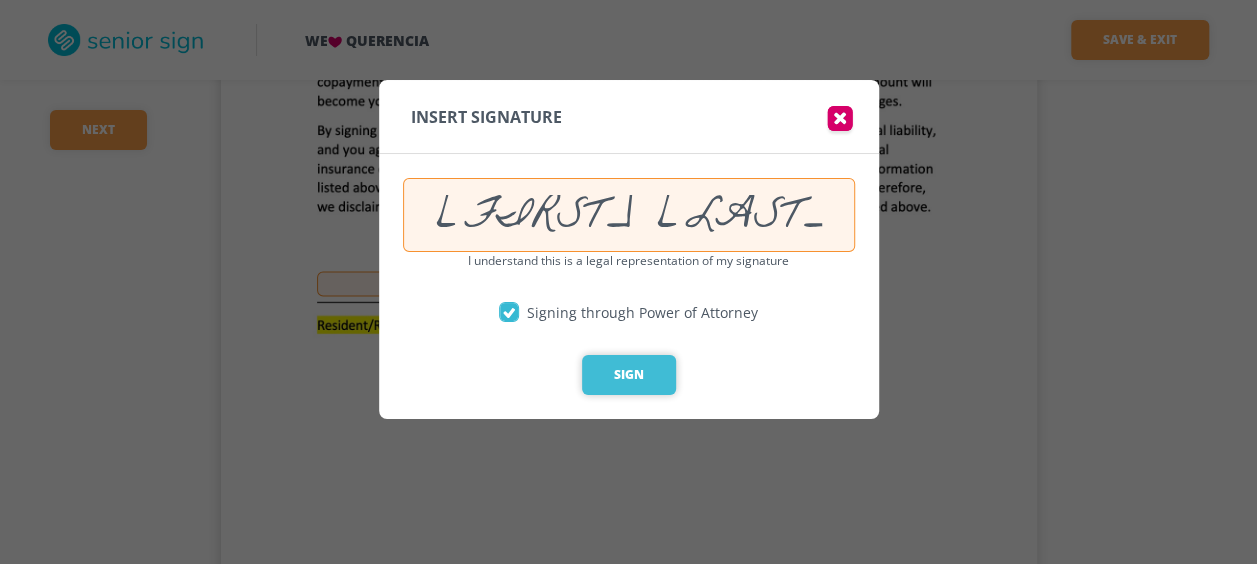 click on "Sign" at bounding box center (629, 375) 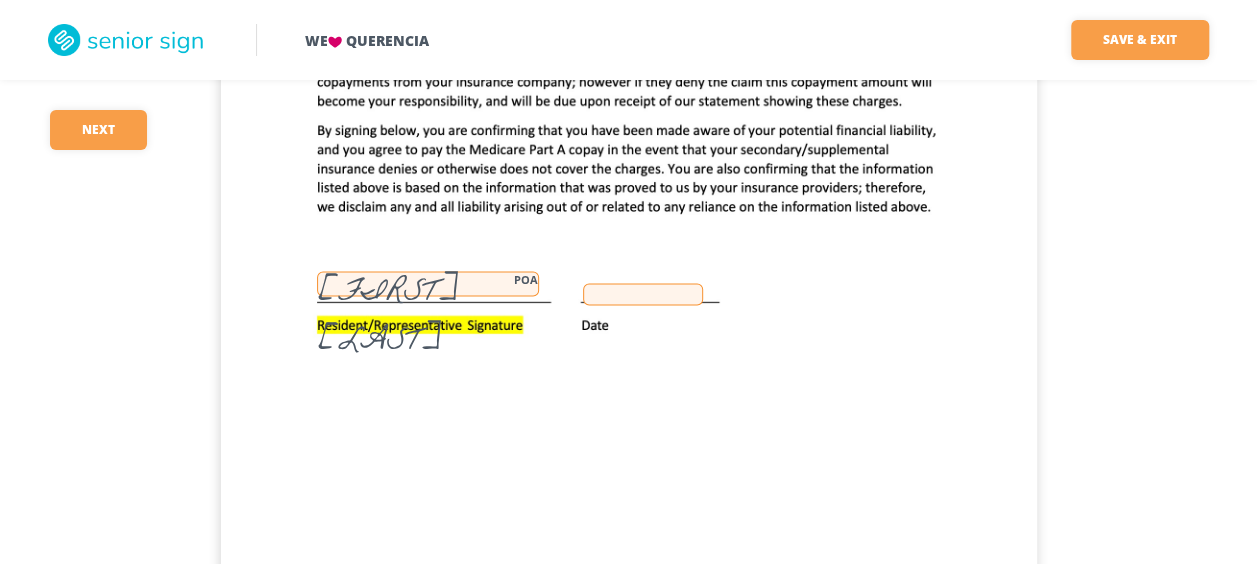 click at bounding box center (643, 294) 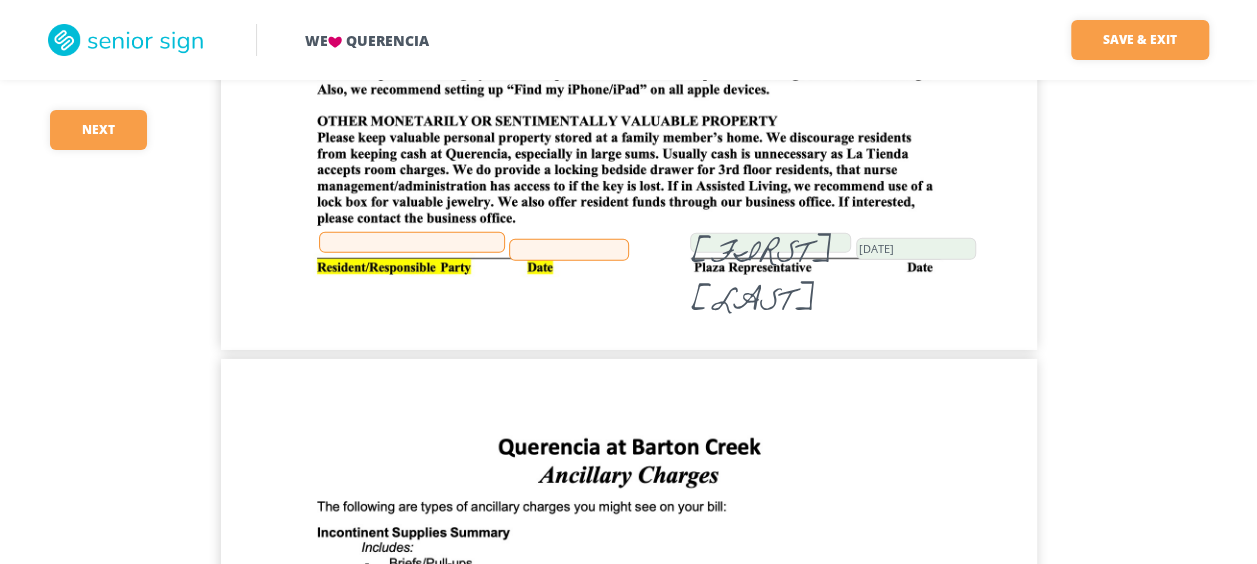 scroll, scrollTop: 3081, scrollLeft: 0, axis: vertical 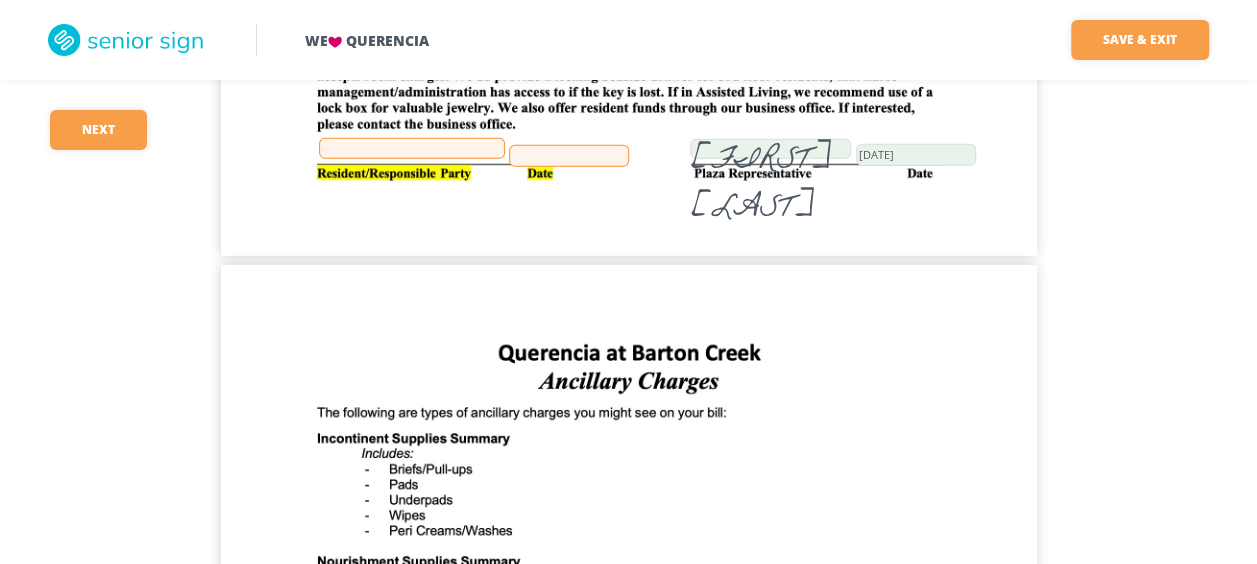 click at bounding box center [412, 148] 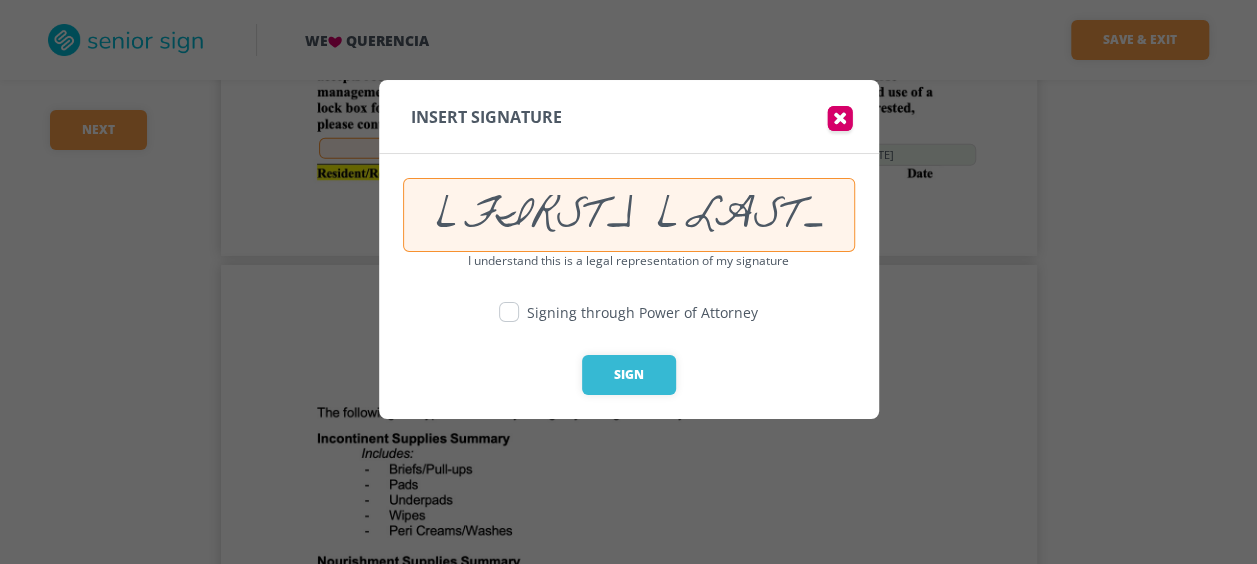 click at bounding box center [509, 312] 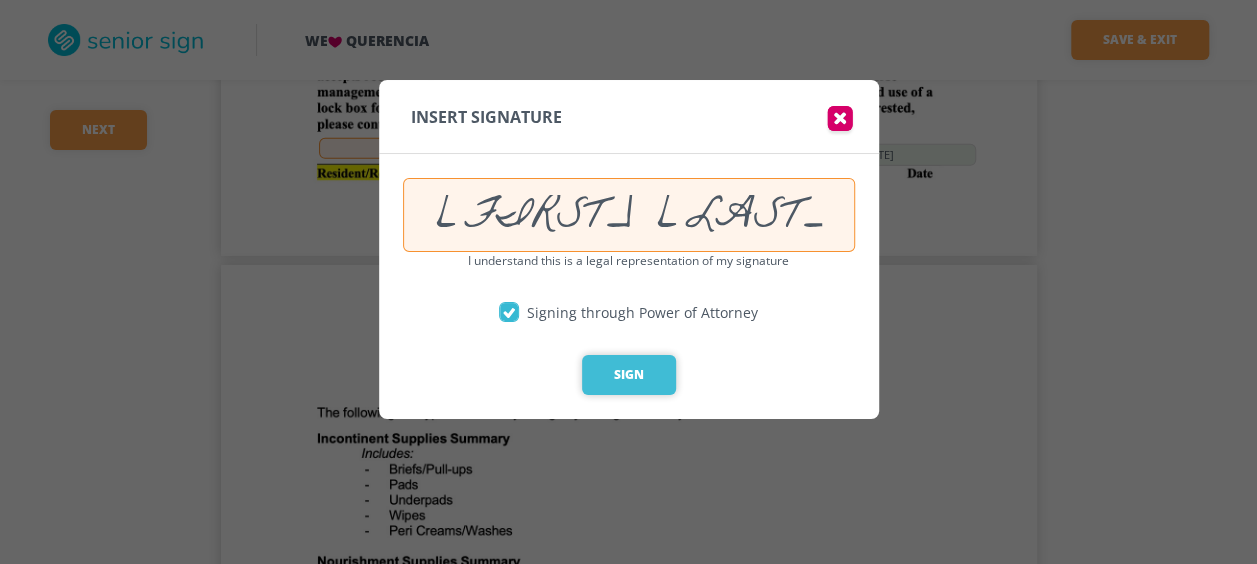 click on "Sign" at bounding box center (629, 375) 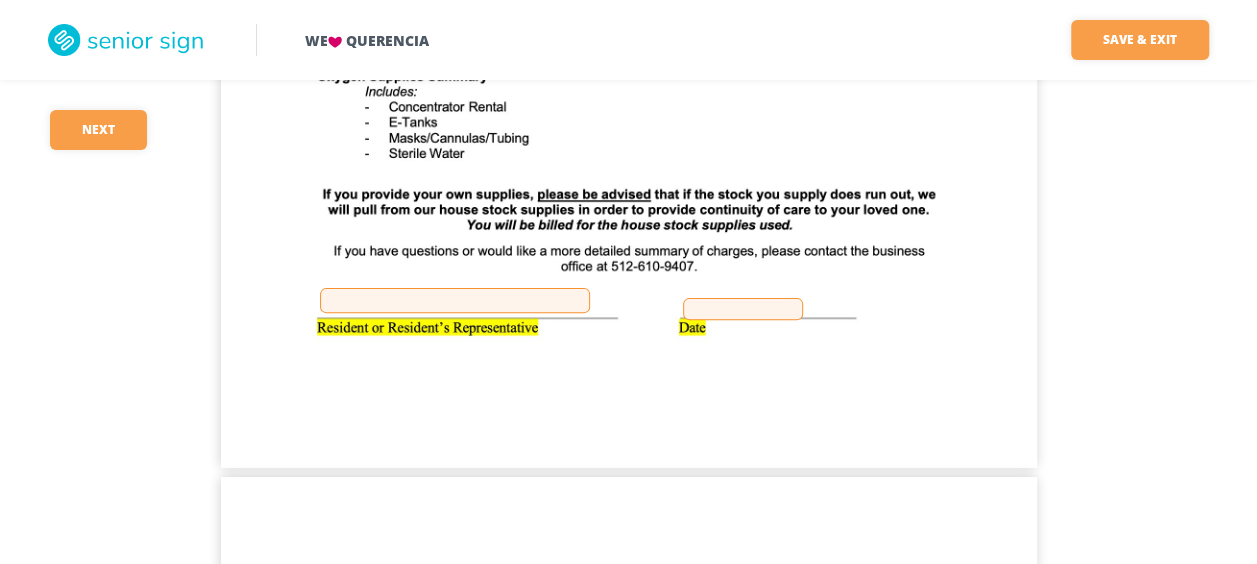 scroll, scrollTop: 4014, scrollLeft: 0, axis: vertical 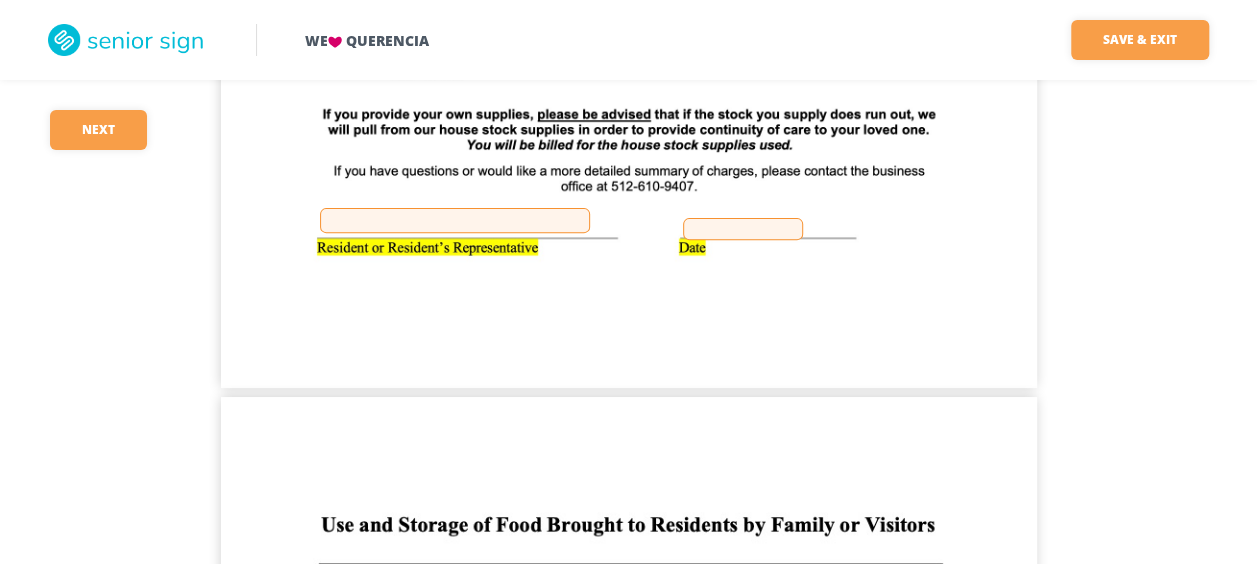 click at bounding box center (455, 220) 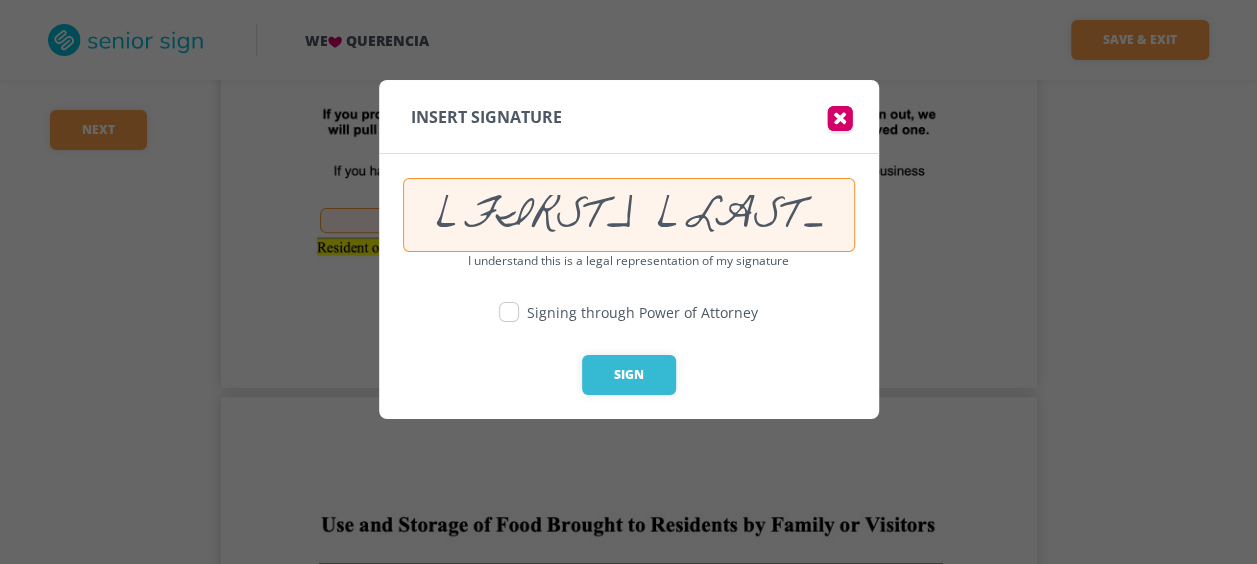 click at bounding box center [509, 312] 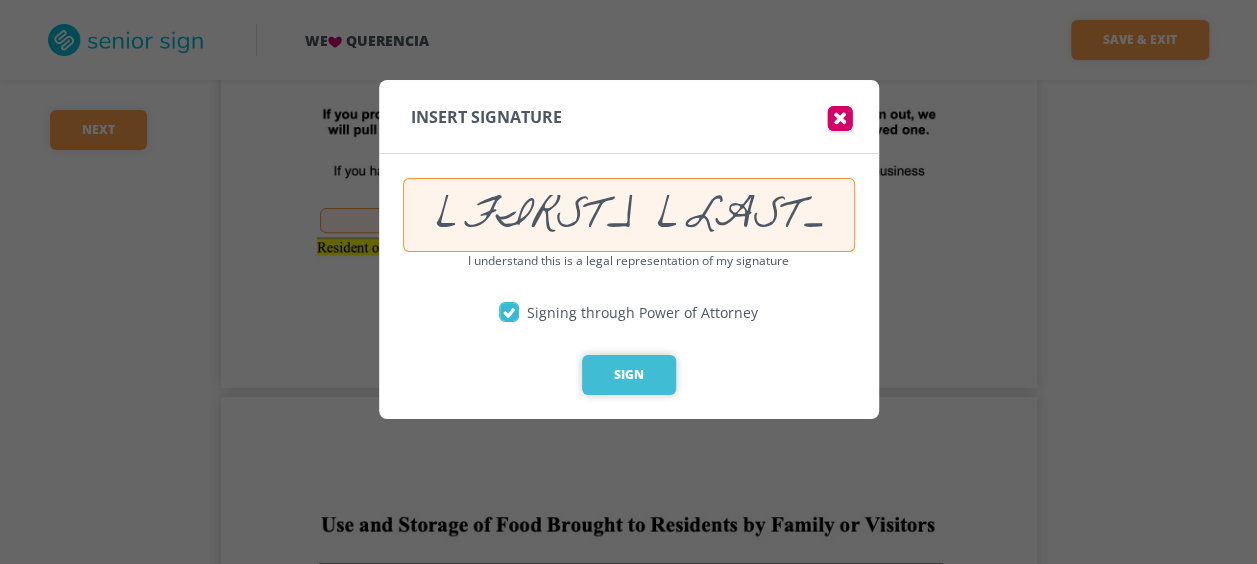 click on "Sign" at bounding box center (629, 375) 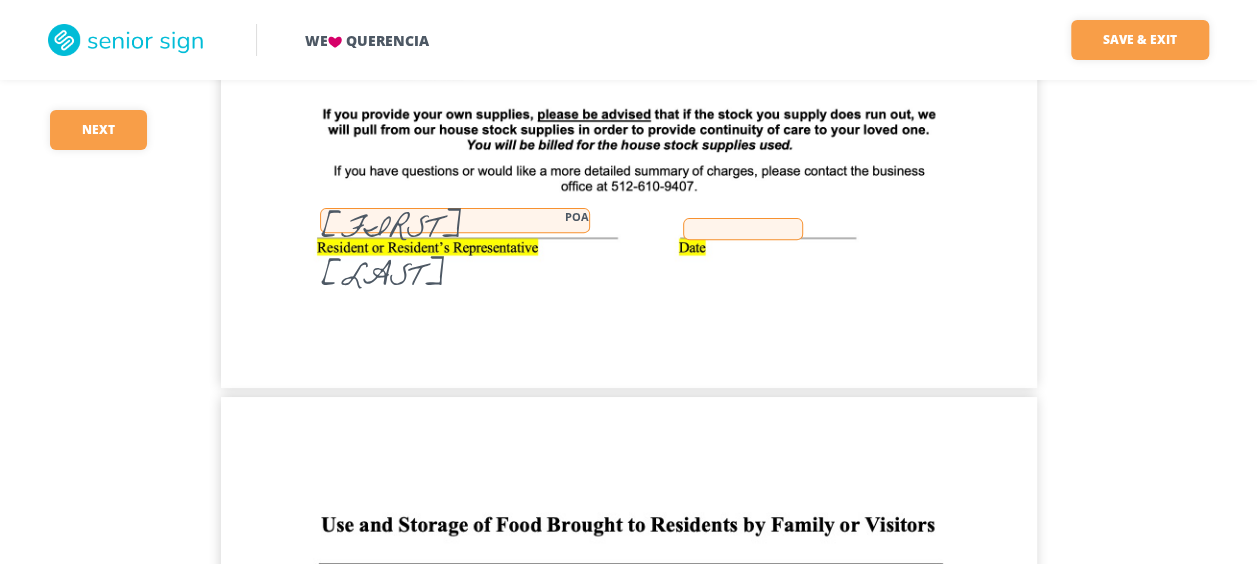 click at bounding box center [743, 229] 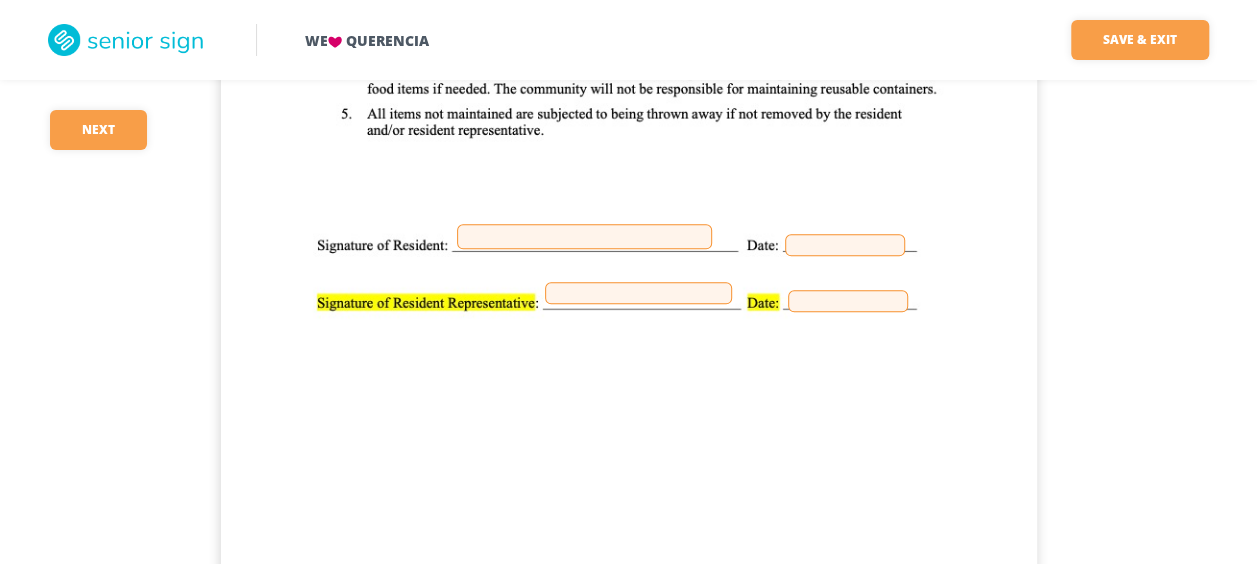 scroll, scrollTop: 4894, scrollLeft: 0, axis: vertical 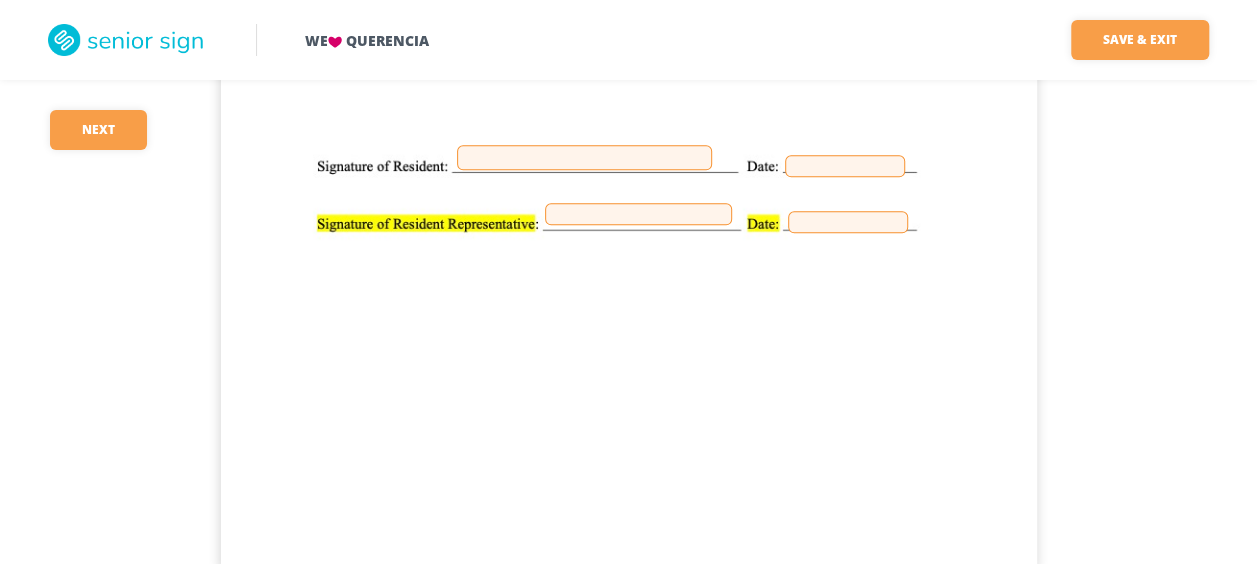 click at bounding box center (584, 157) 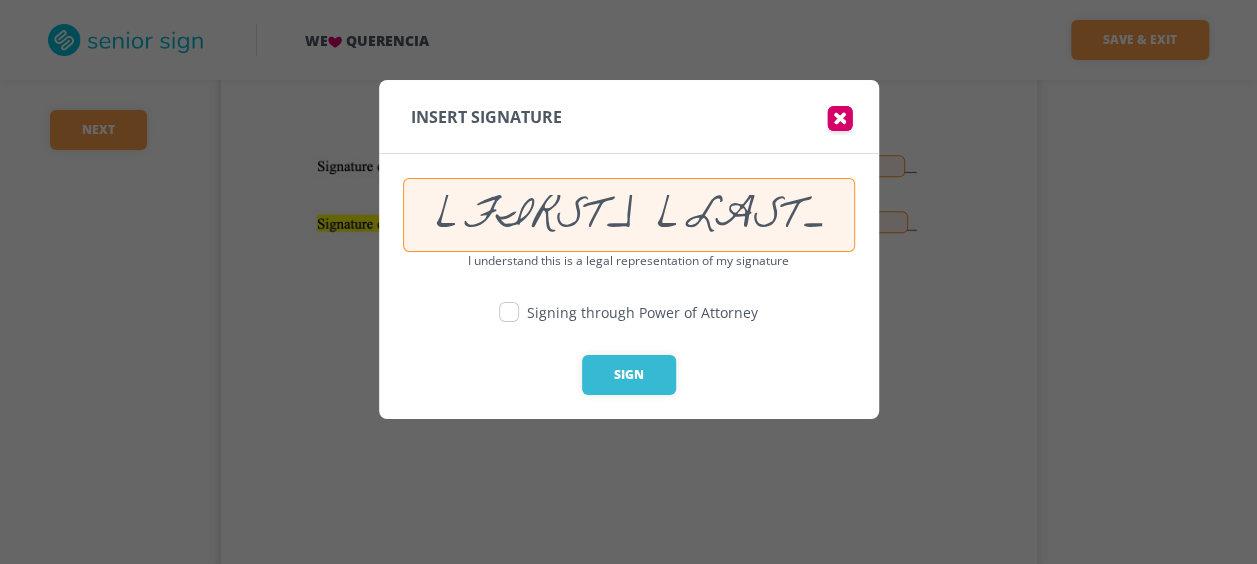 click at bounding box center [509, 312] 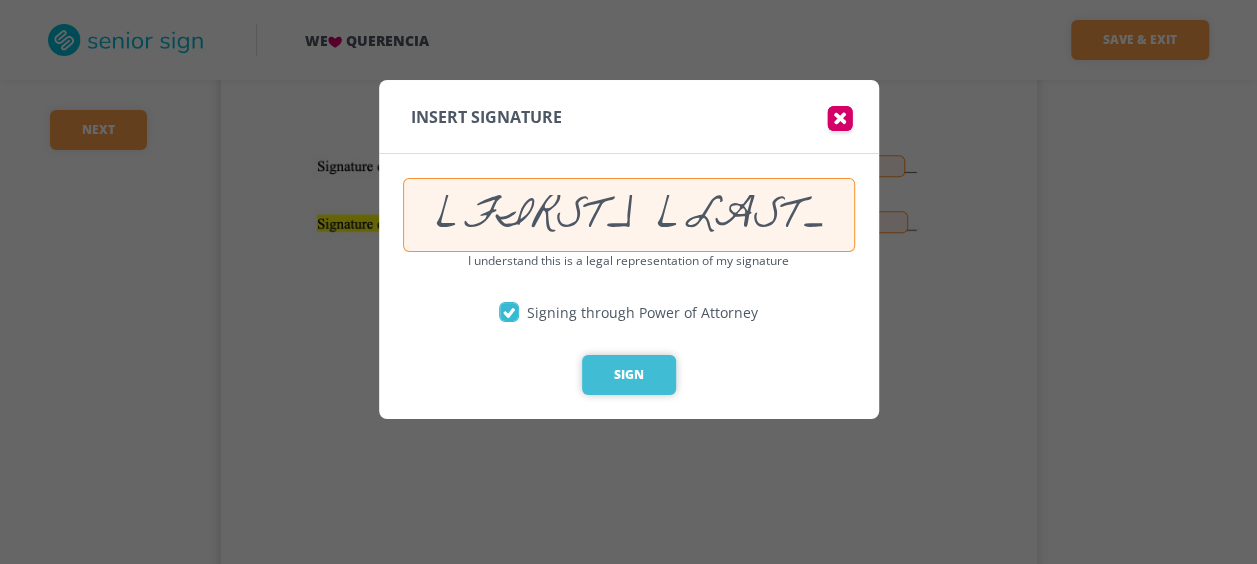 click on "Sign" at bounding box center (629, 375) 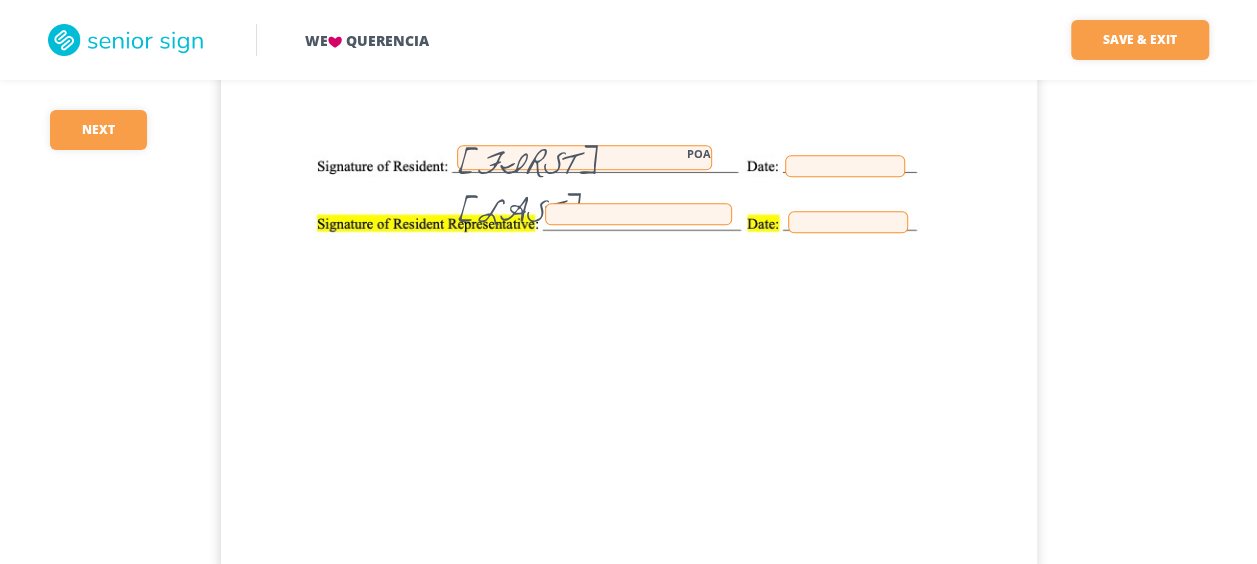 click at bounding box center (845, 166) 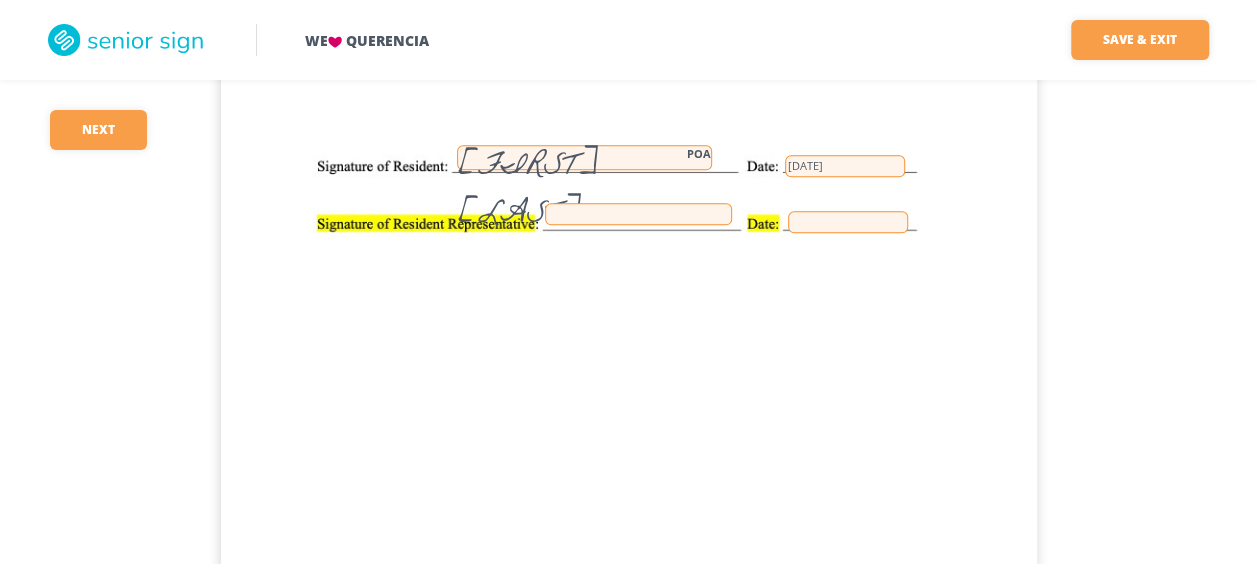 click at bounding box center (638, 214) 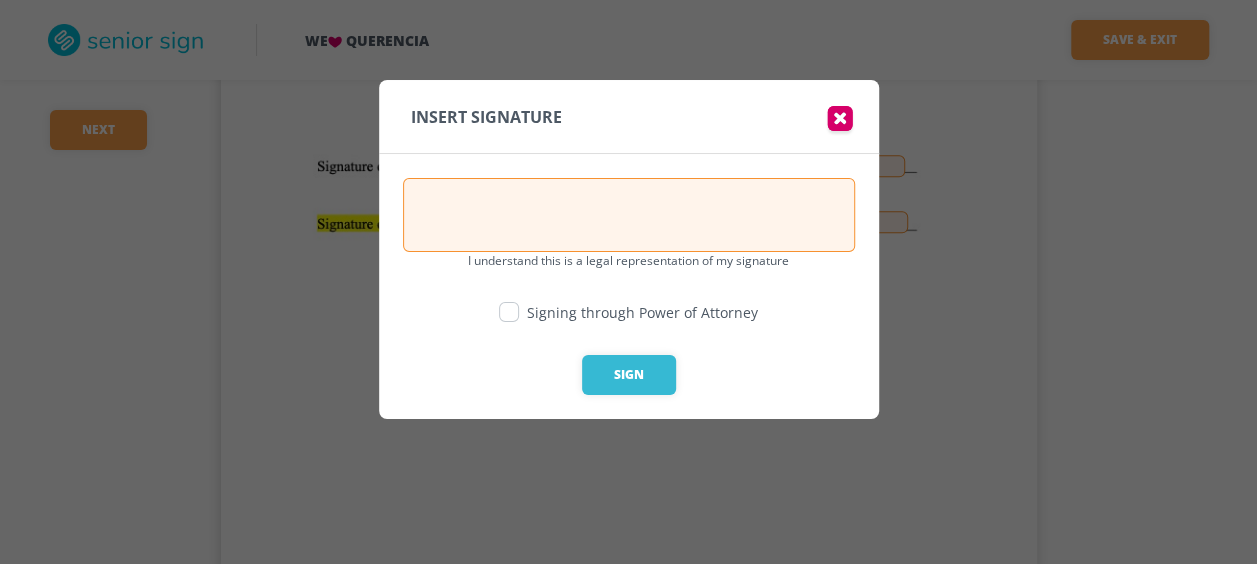 click at bounding box center [840, 121] 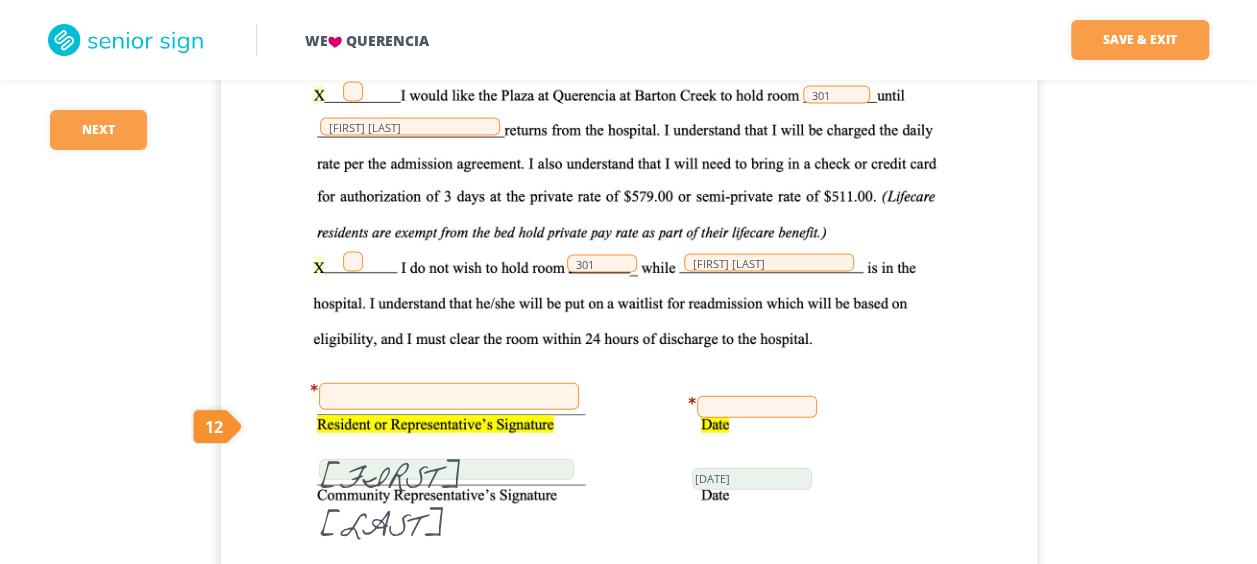 scroll, scrollTop: 5788, scrollLeft: 0, axis: vertical 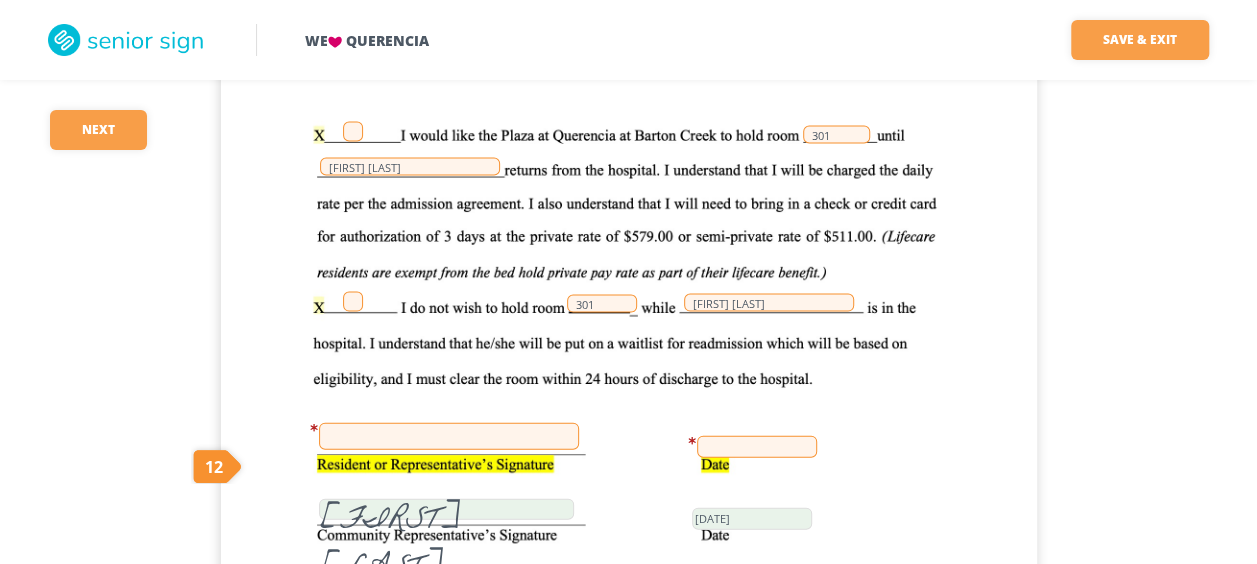 click at bounding box center [353, 132] 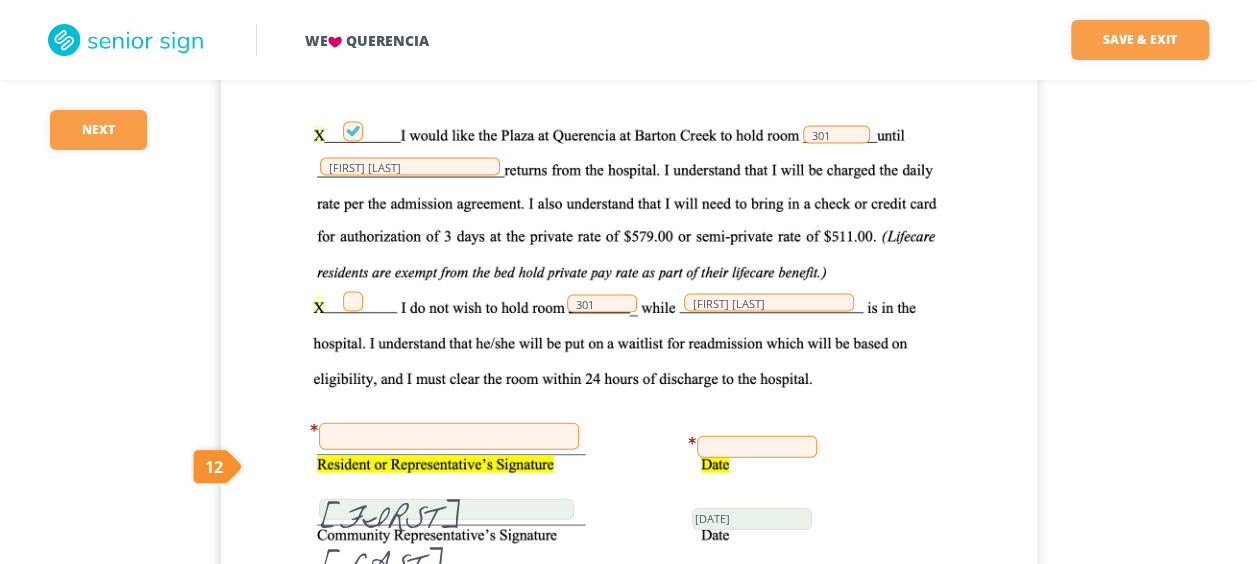 click at bounding box center [449, 436] 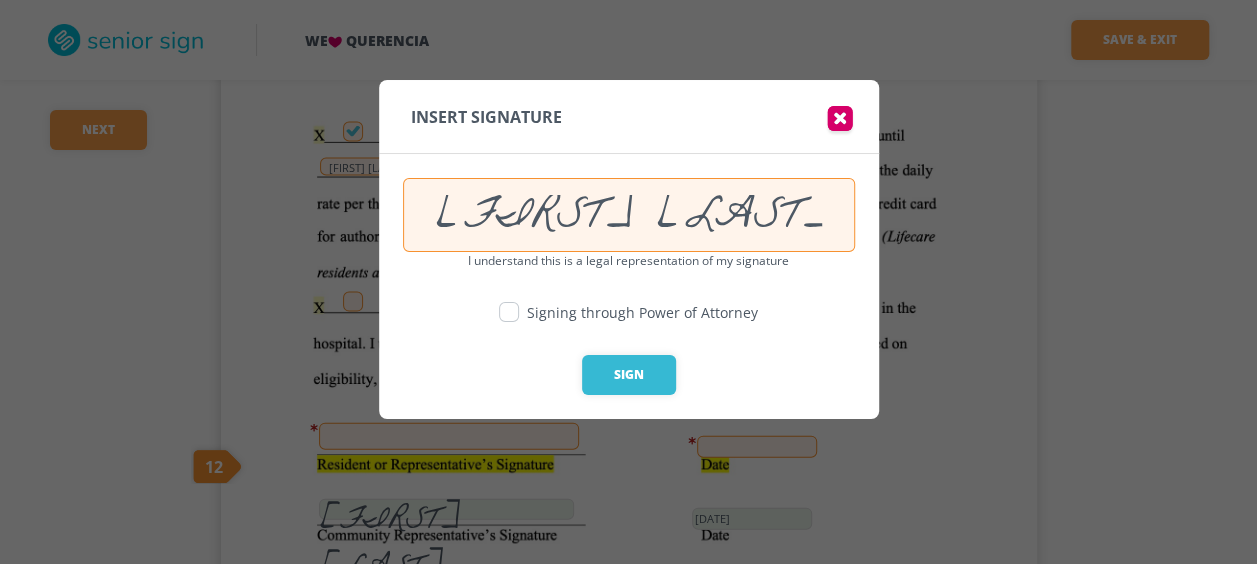 click at bounding box center (509, 312) 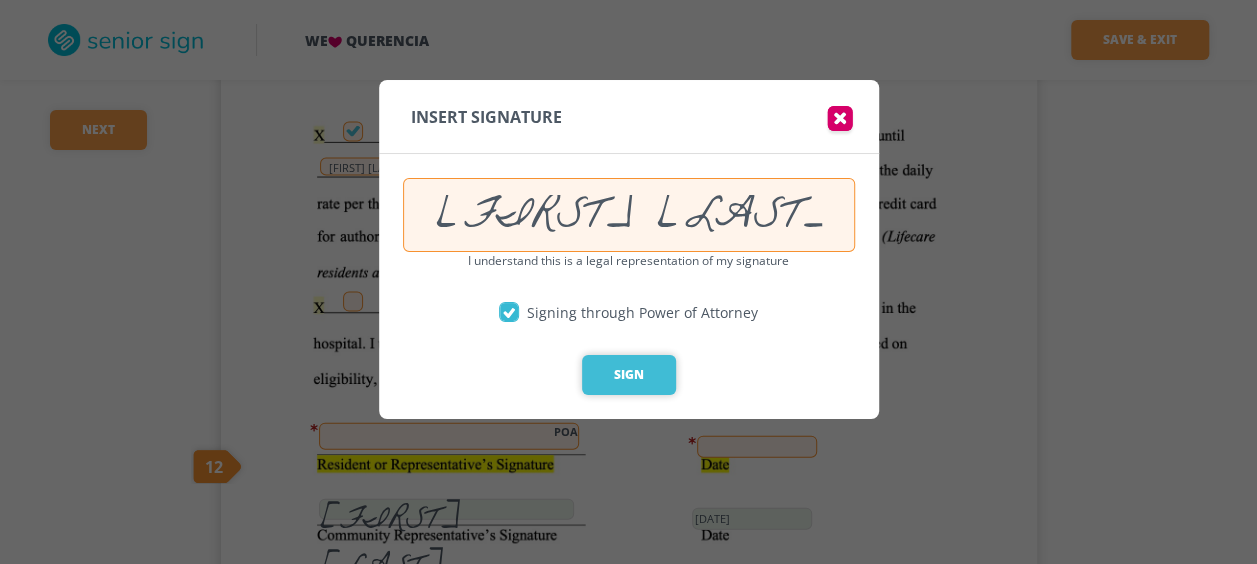 click on "Sign" at bounding box center [629, 375] 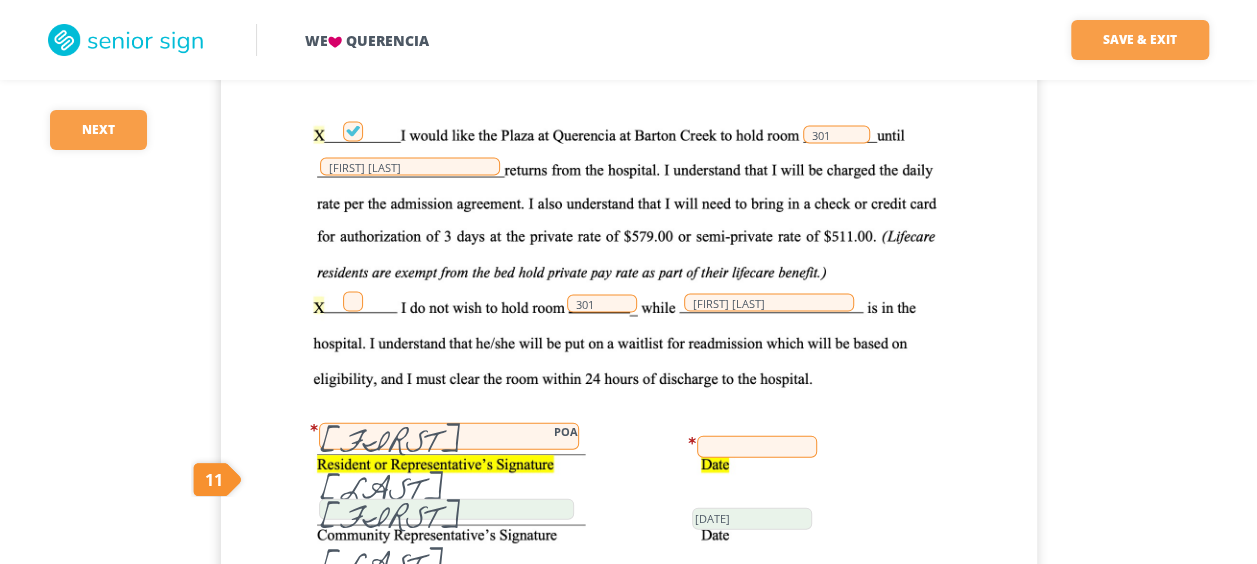 click at bounding box center (757, 447) 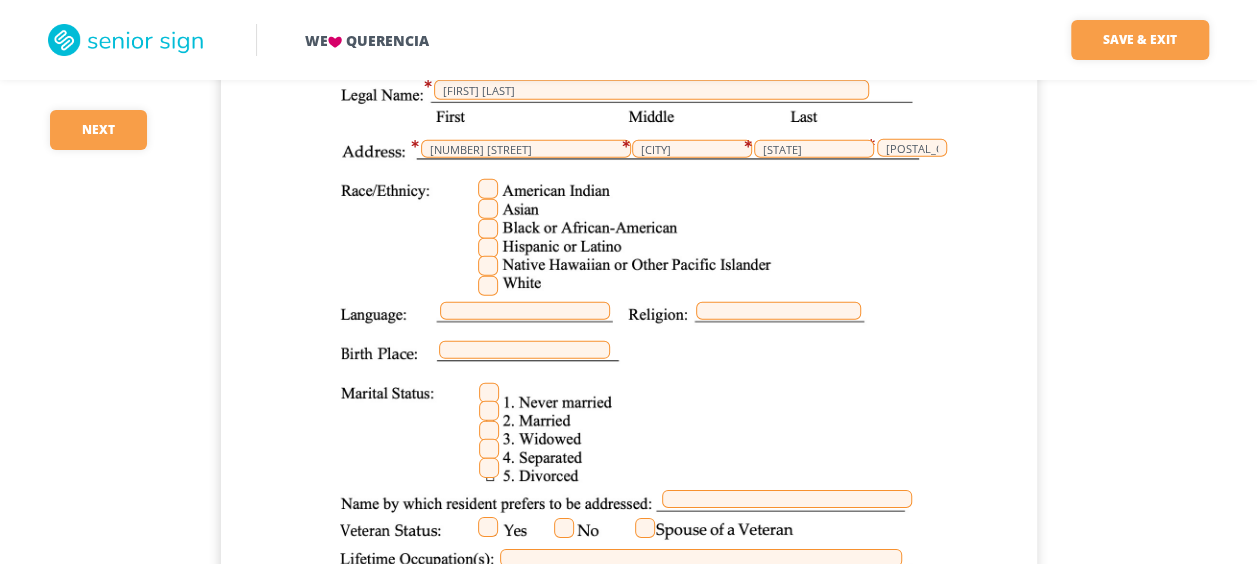 scroll, scrollTop: 6615, scrollLeft: 0, axis: vertical 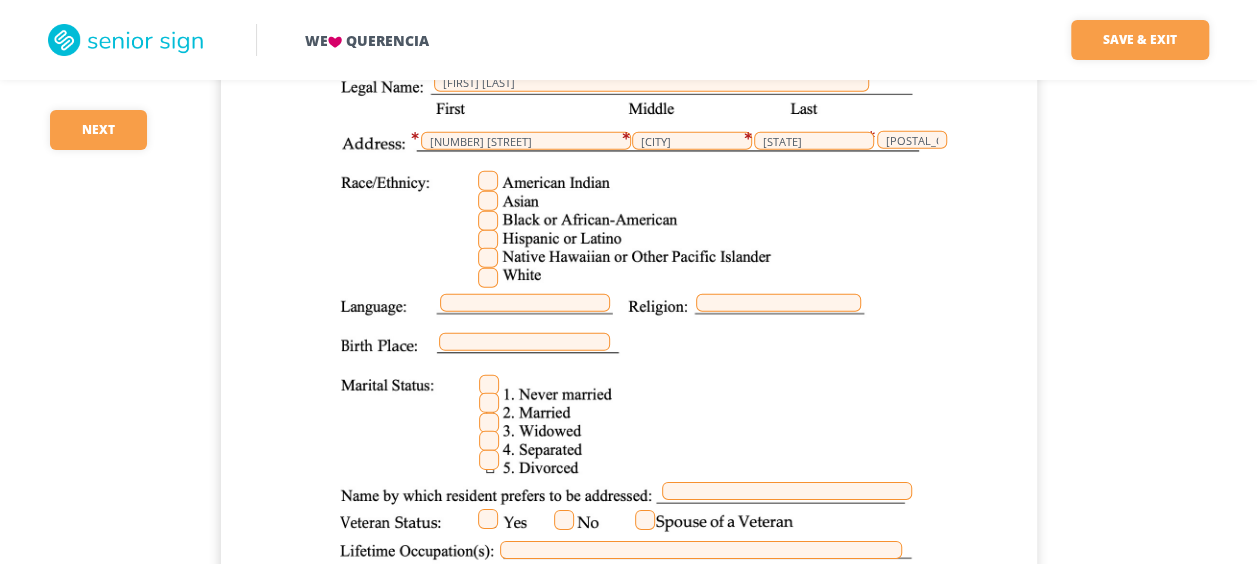 click at bounding box center (488, 278) 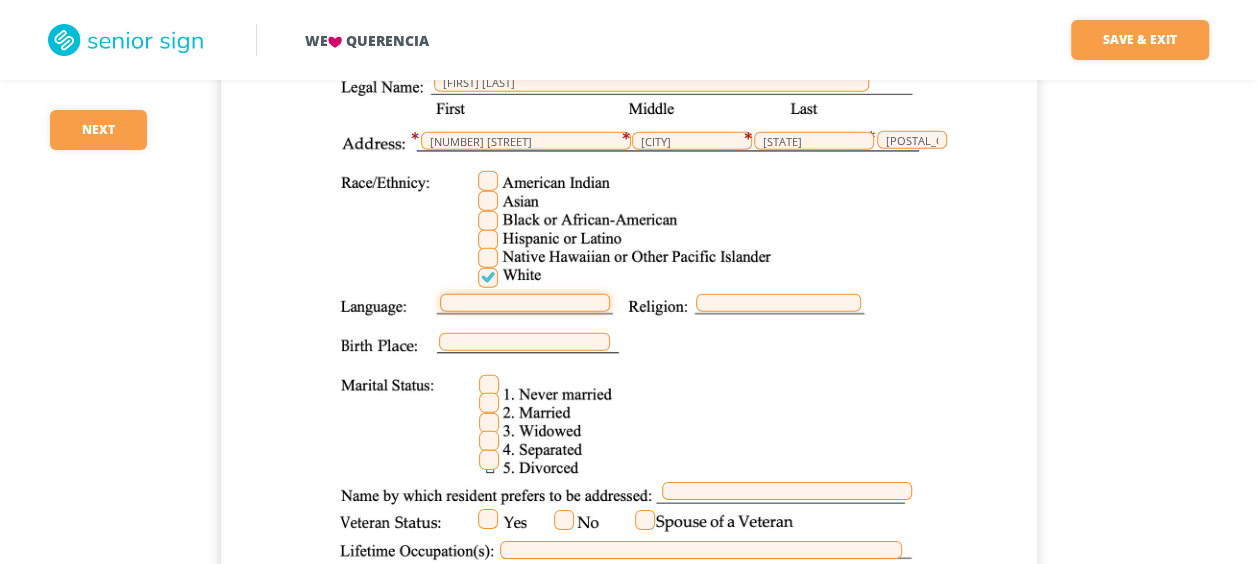 click at bounding box center (525, 303) 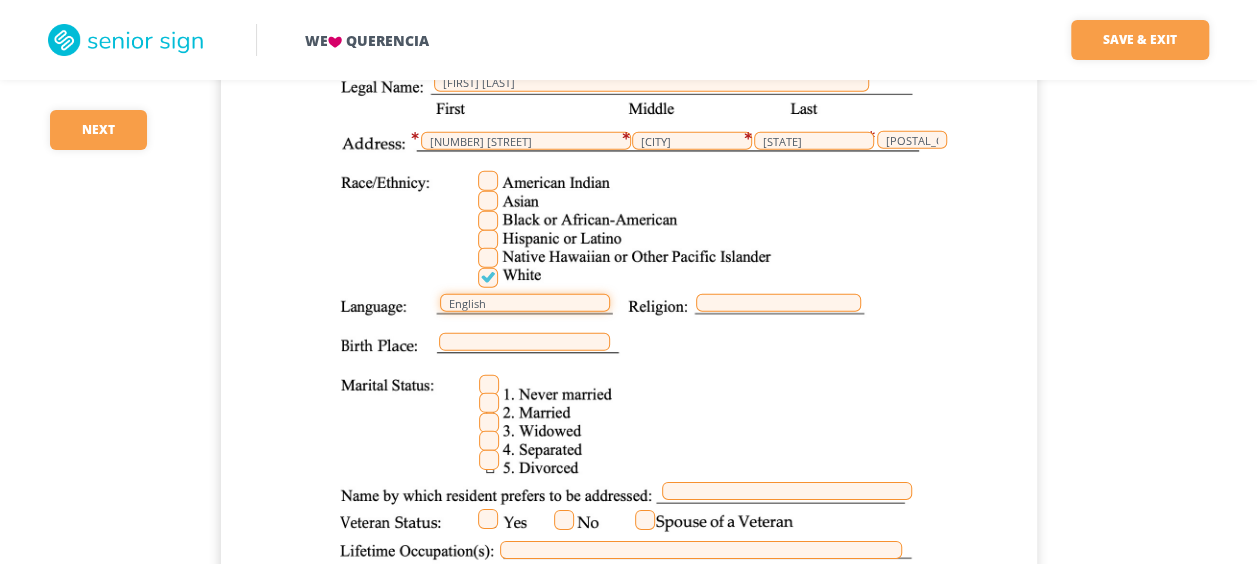 type on "English" 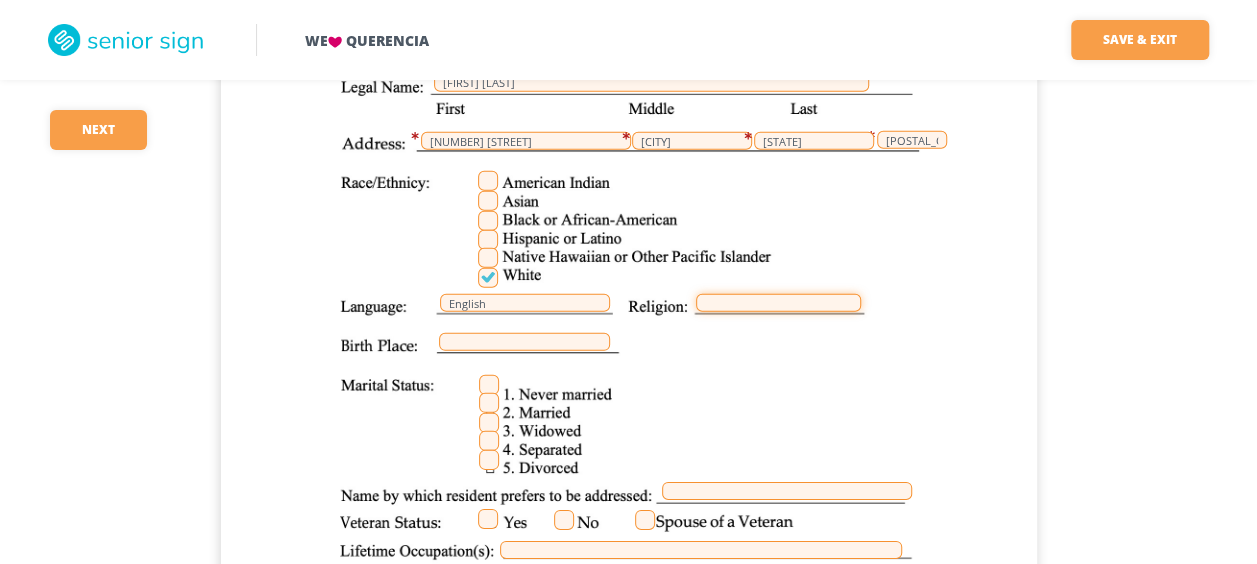 click at bounding box center [778, 303] 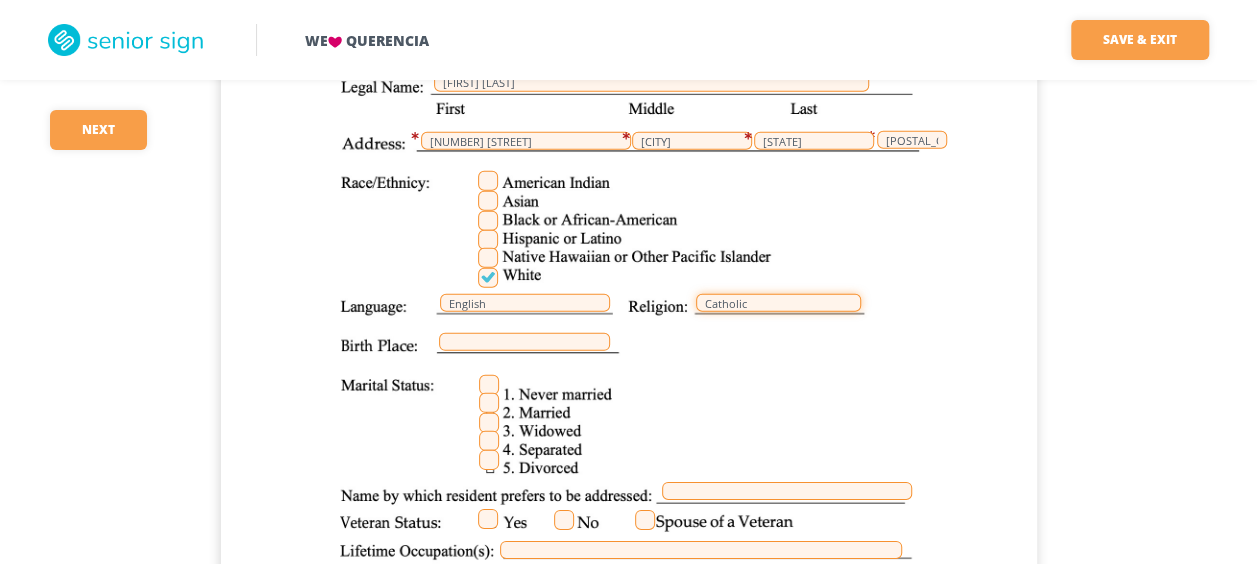 type on "Catholic" 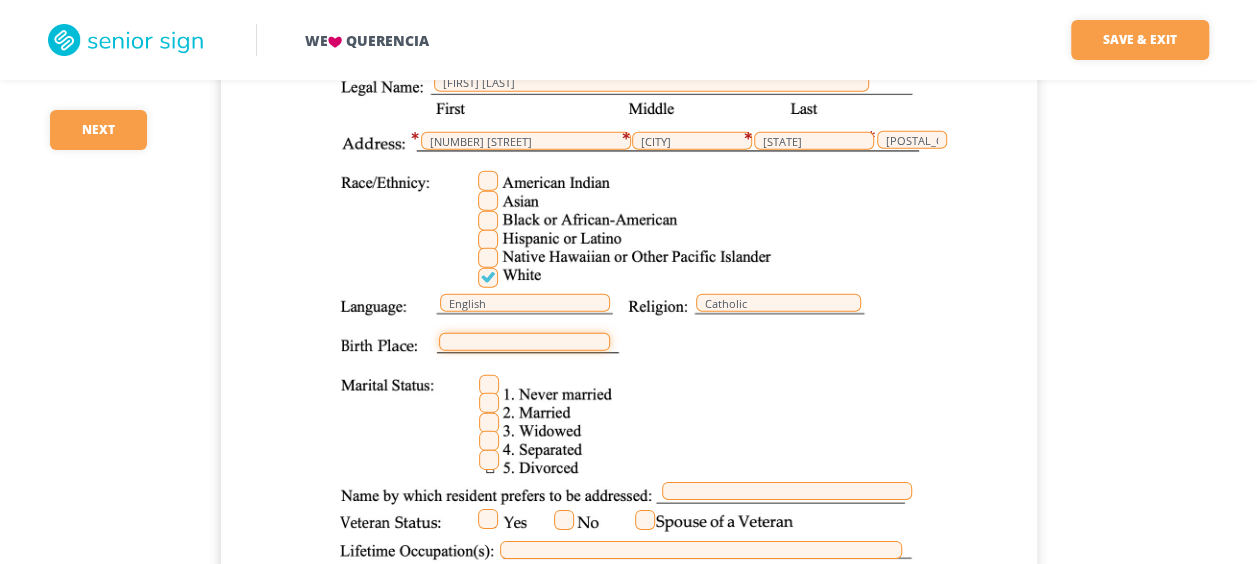 click at bounding box center (524, 342) 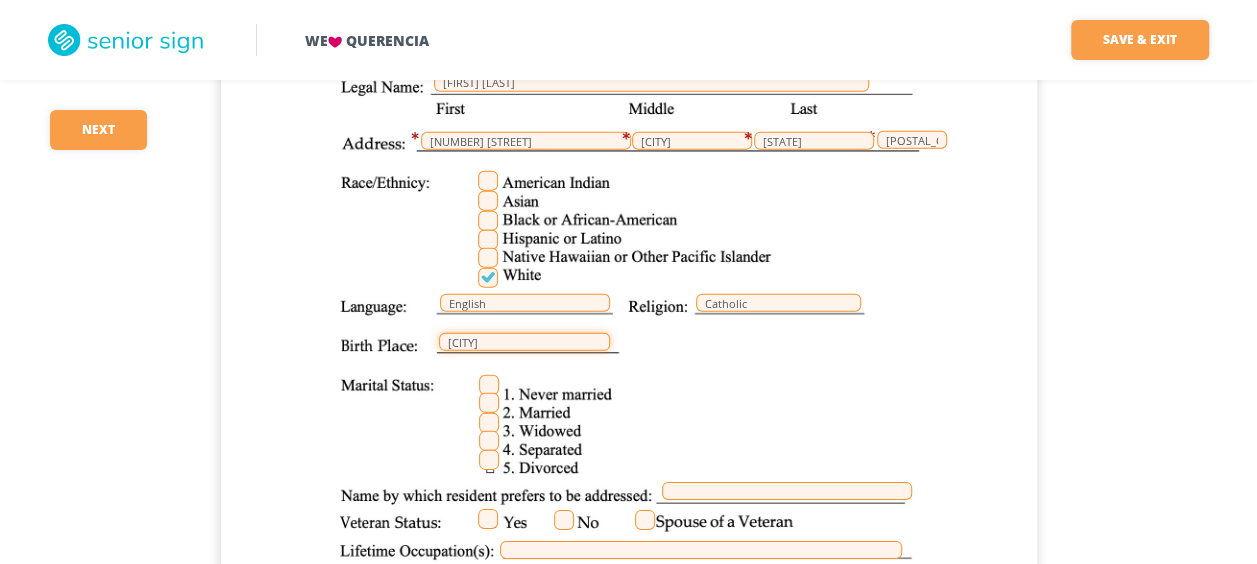 type on "[CITY]" 